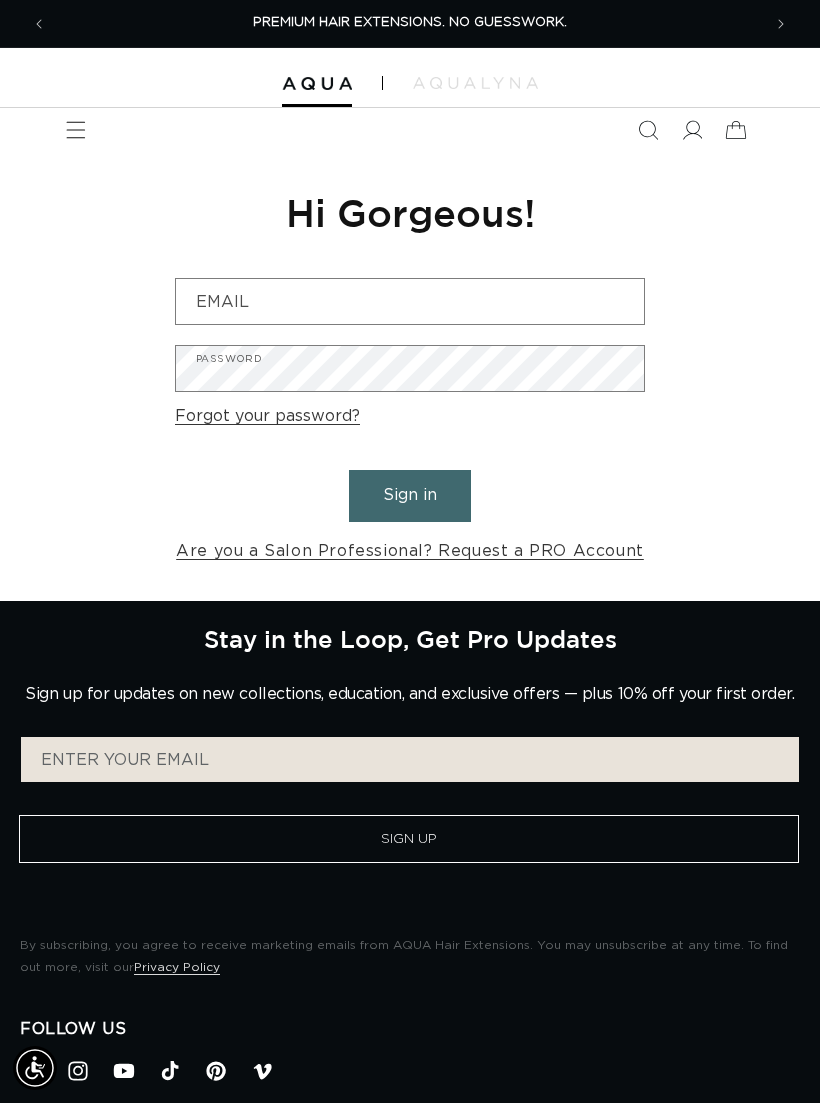 scroll, scrollTop: 0, scrollLeft: 0, axis: both 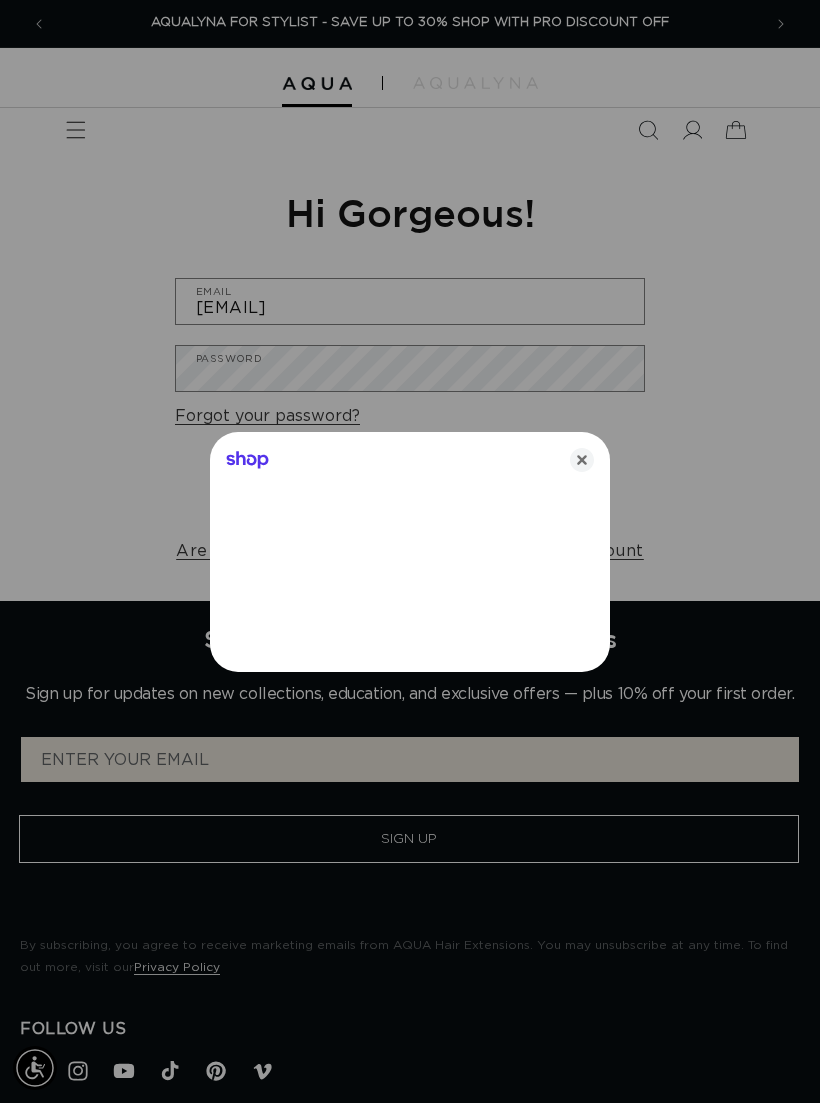 type on "[EMAIL]" 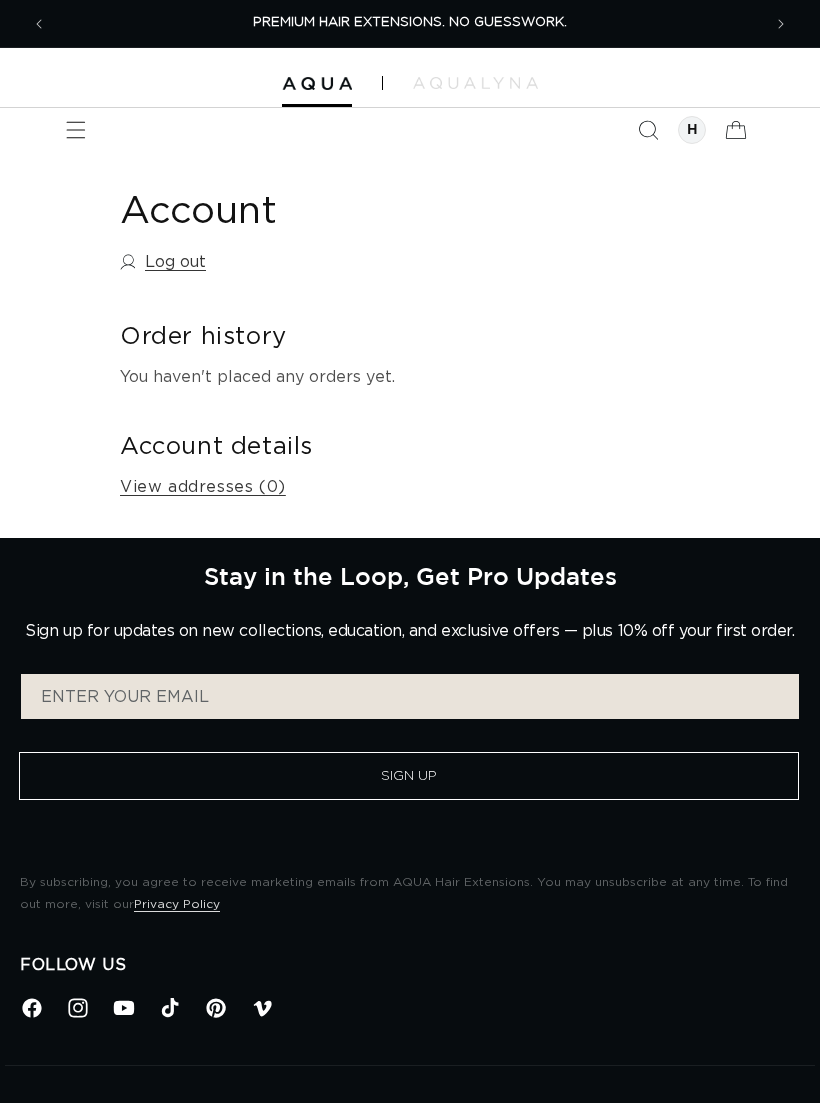 scroll, scrollTop: 0, scrollLeft: 0, axis: both 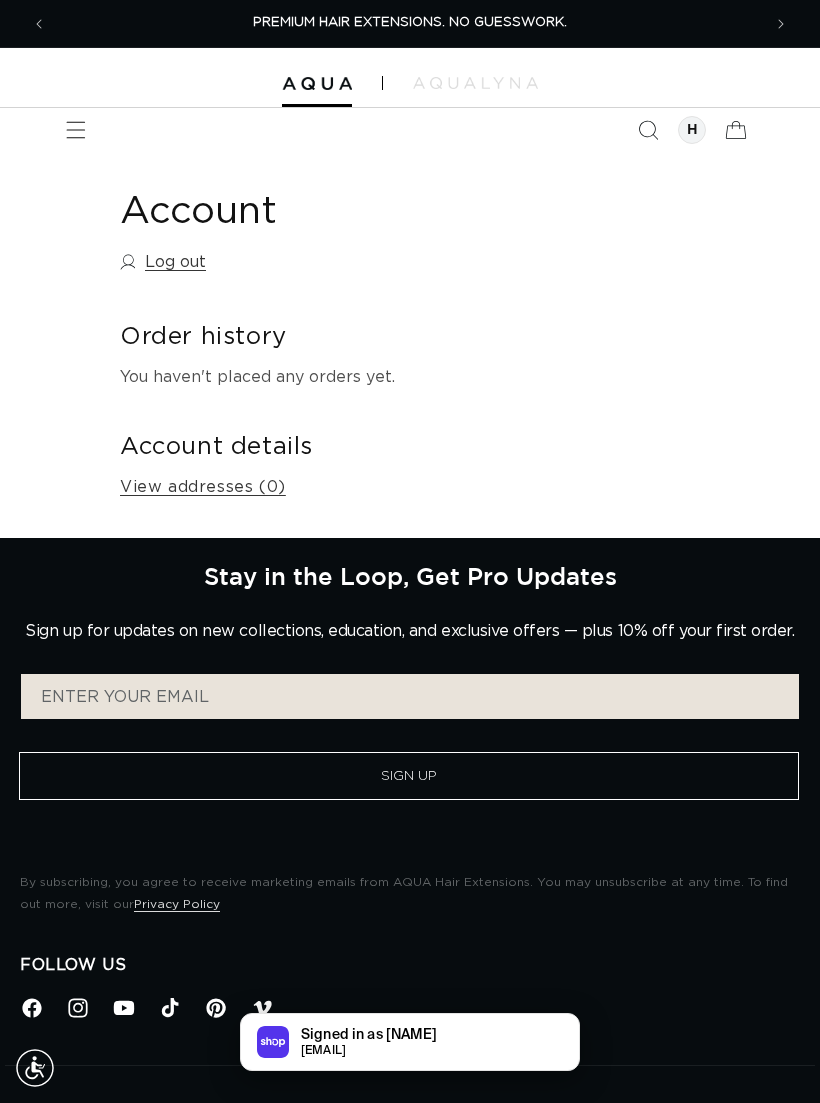 click 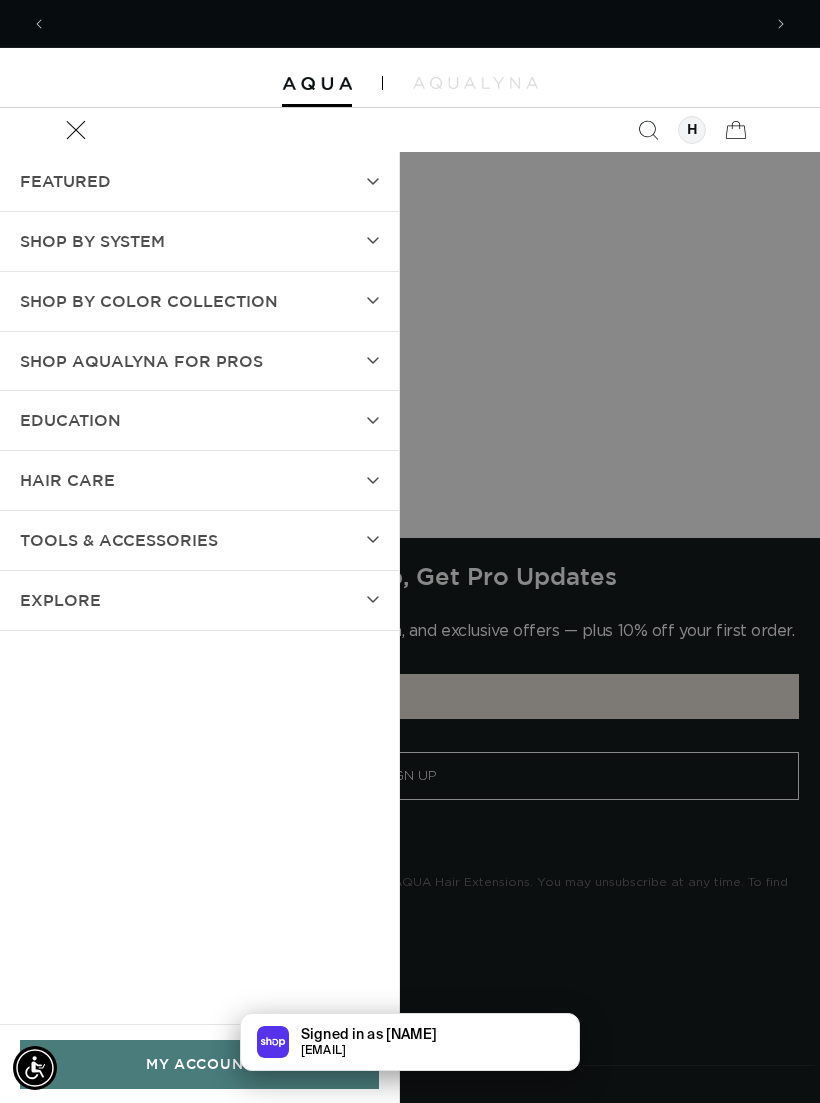 scroll, scrollTop: 0, scrollLeft: 714, axis: horizontal 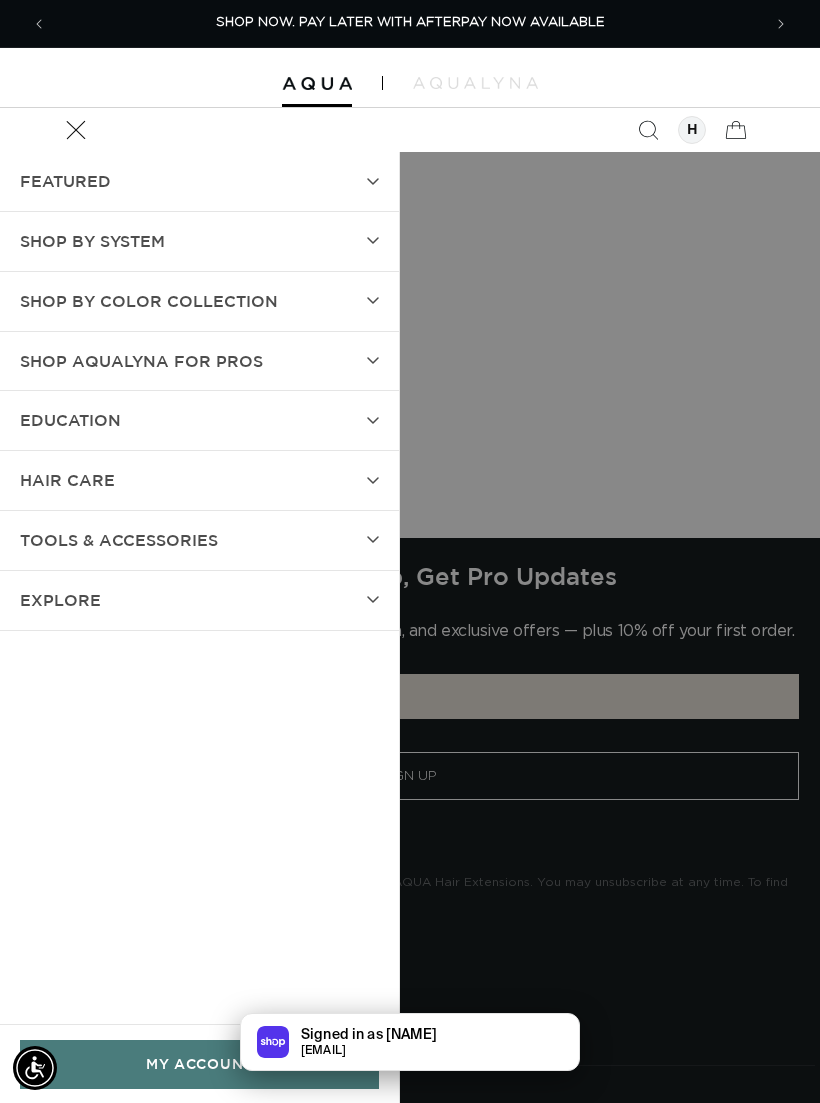 click on "SHOP BY SYSTEM" at bounding box center [199, 241] 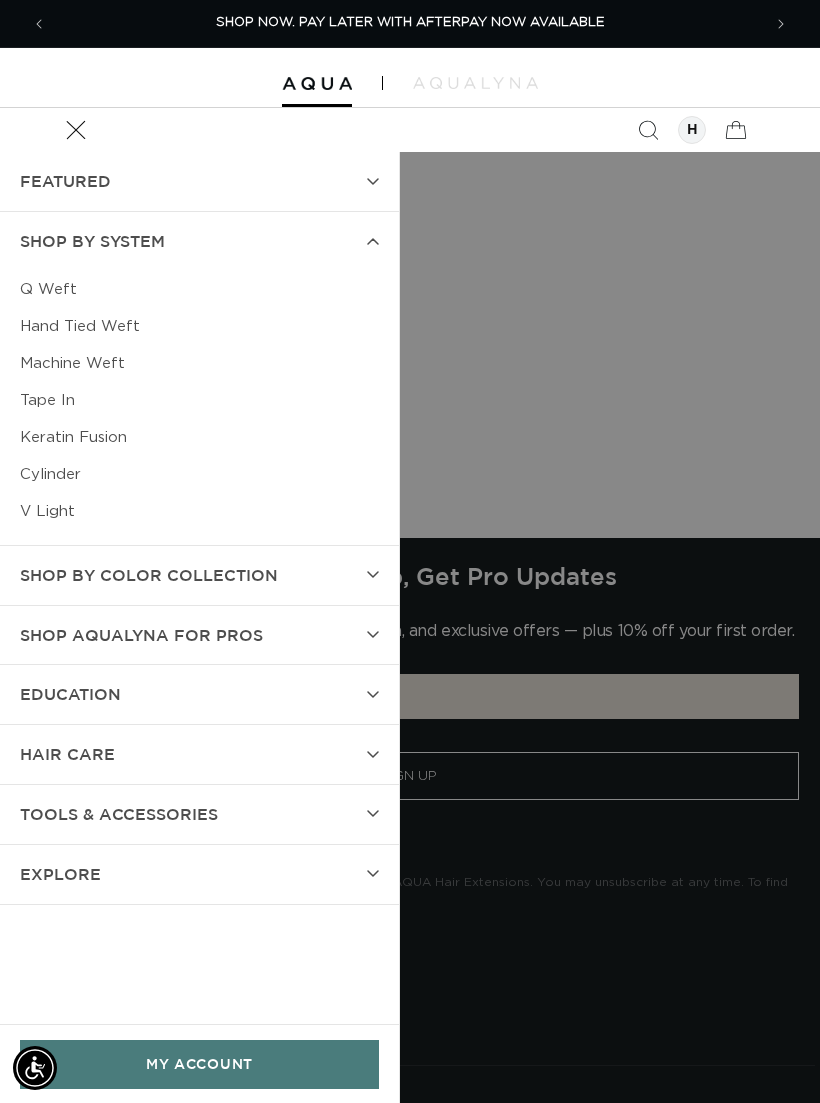 click on "Keratin Fusion" at bounding box center [199, 437] 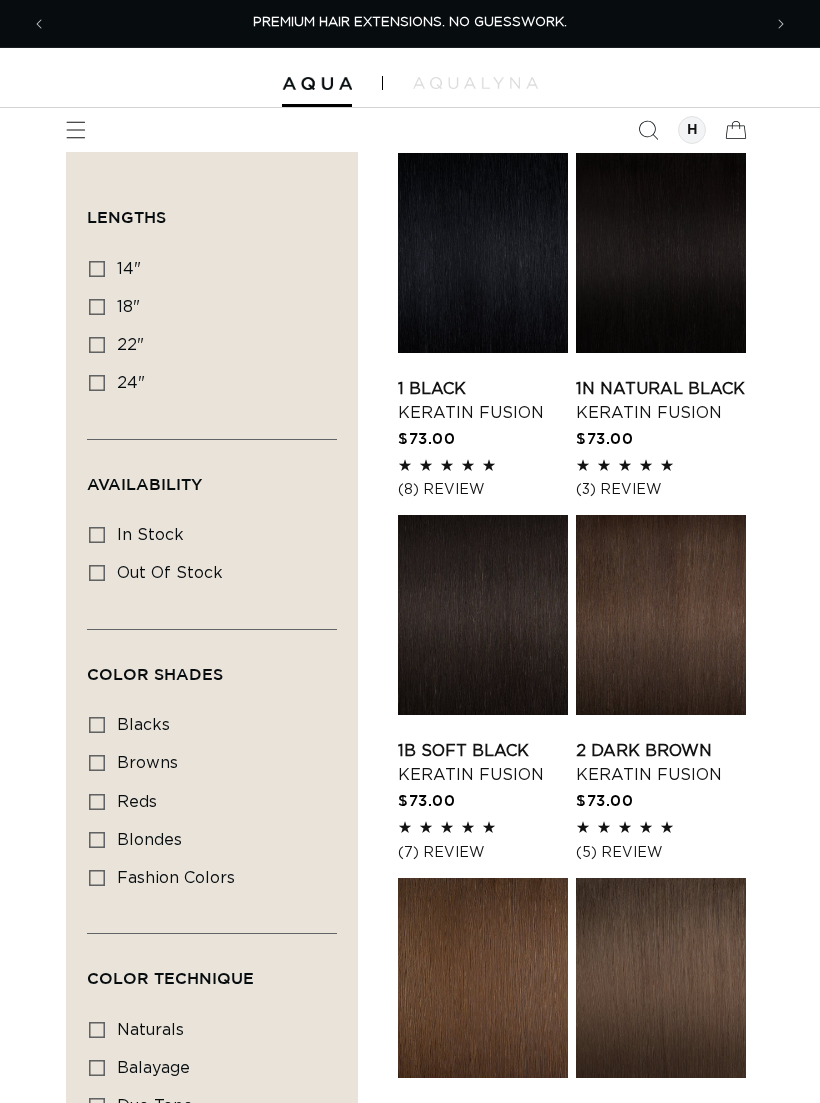scroll, scrollTop: 0, scrollLeft: 0, axis: both 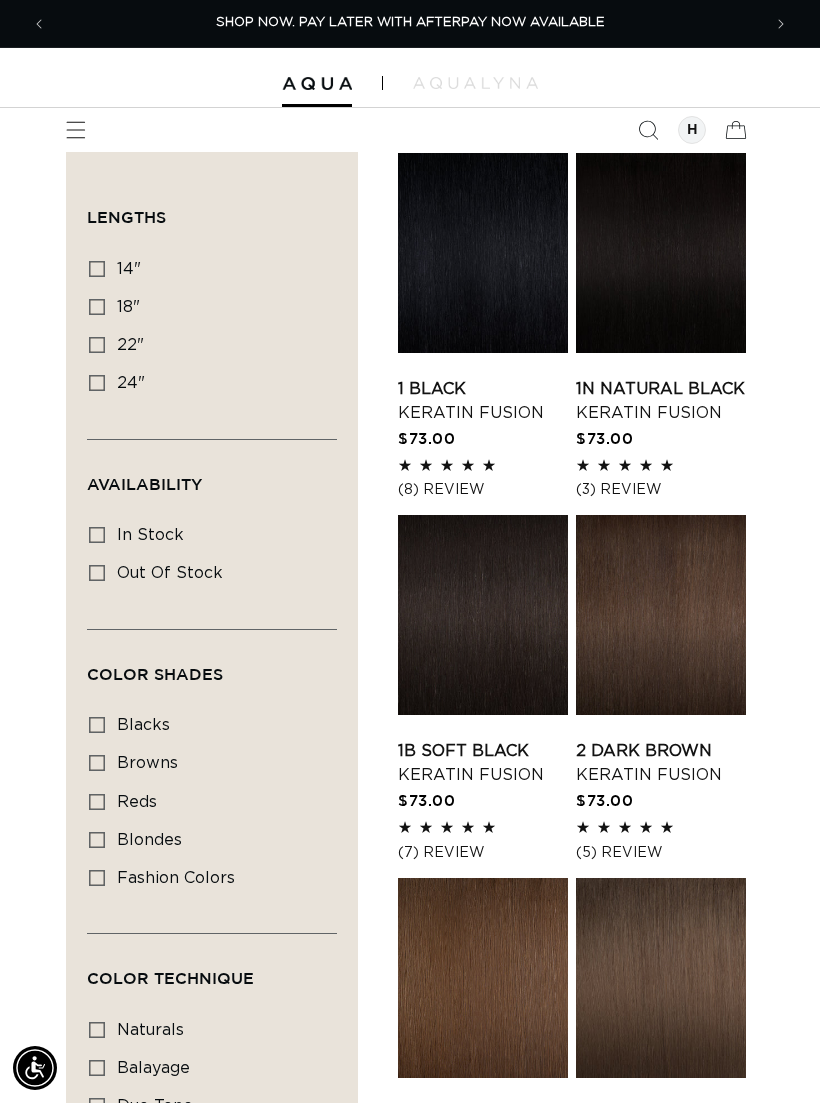 click on "18"
18" (47 products)" at bounding box center (97, 307) 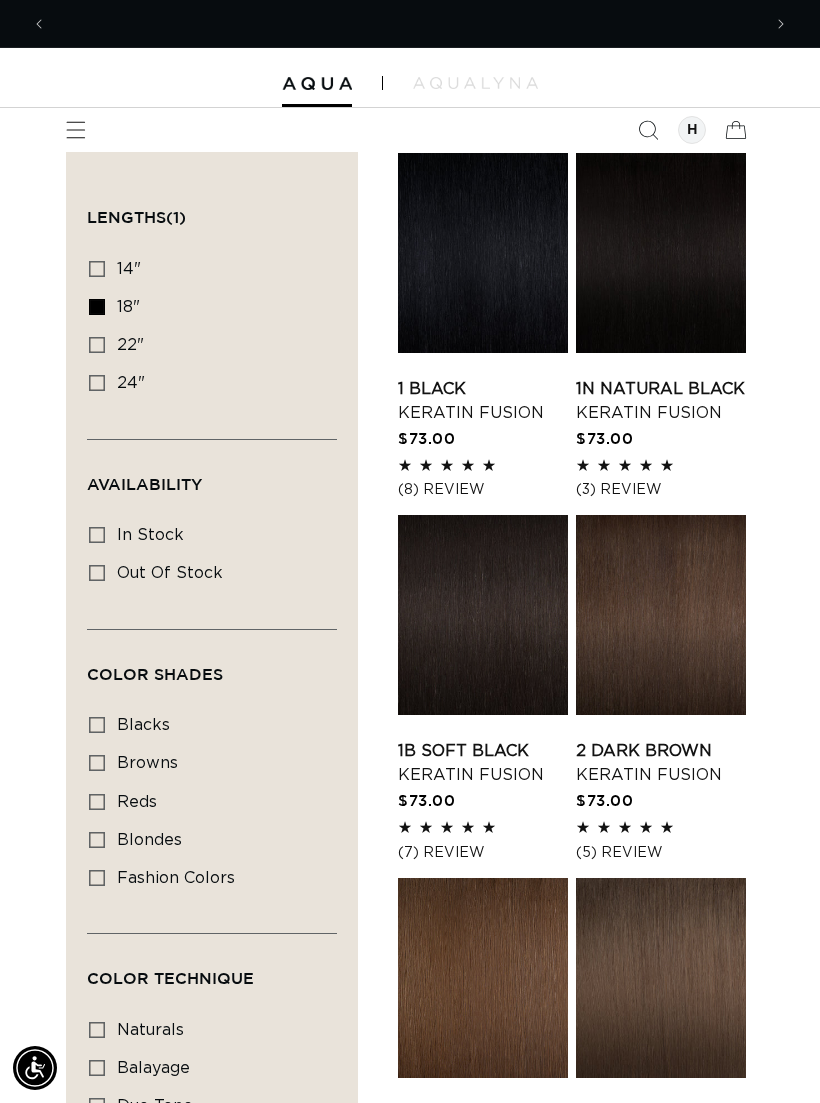 scroll, scrollTop: 0, scrollLeft: 0, axis: both 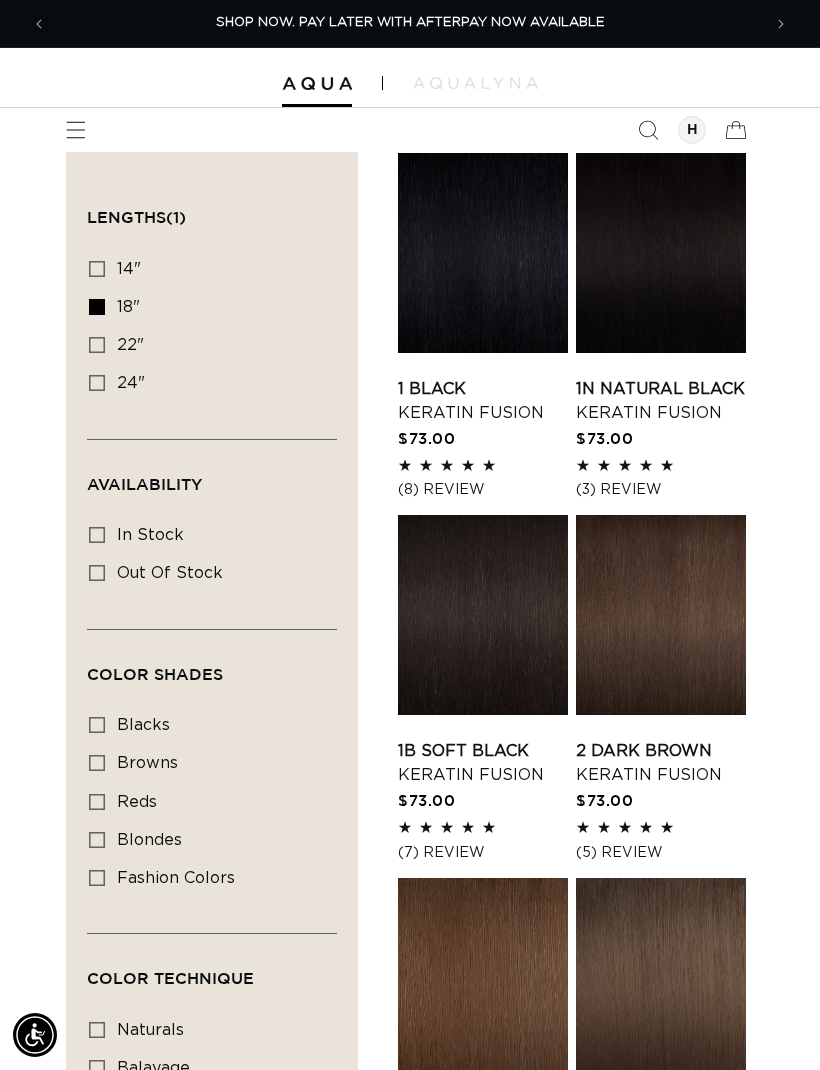 click at bounding box center [76, 130] 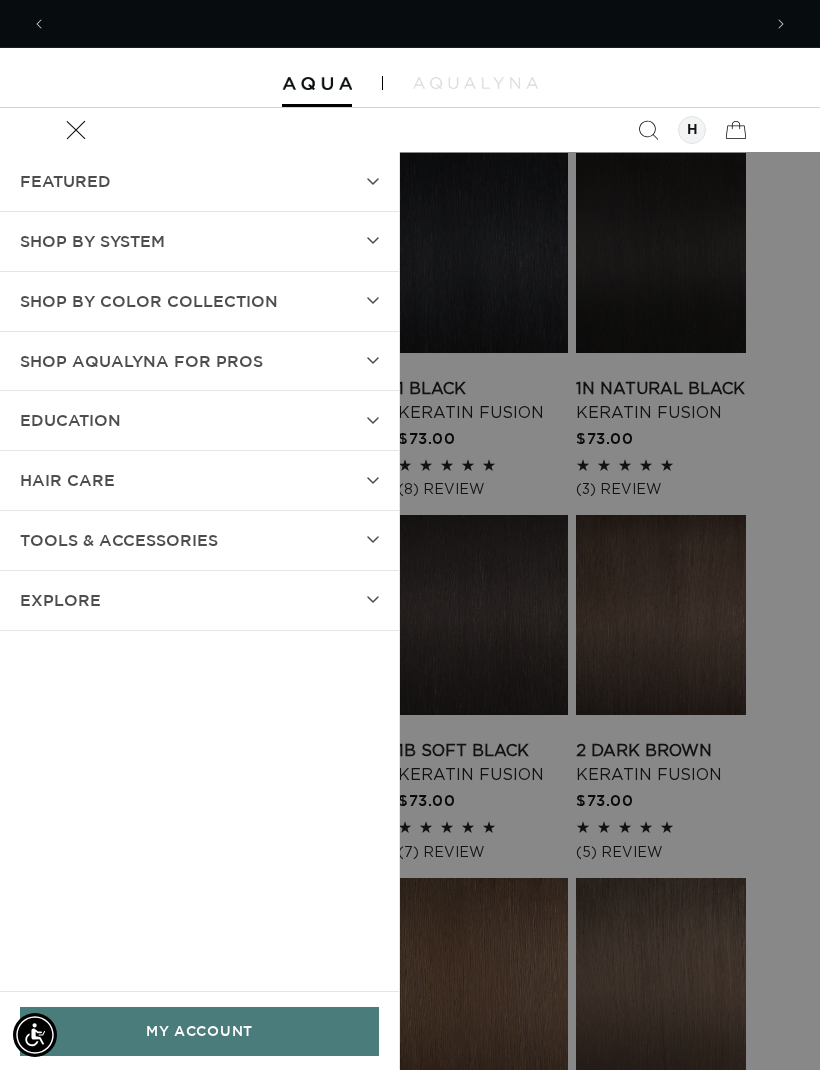 scroll, scrollTop: 0, scrollLeft: 1428, axis: horizontal 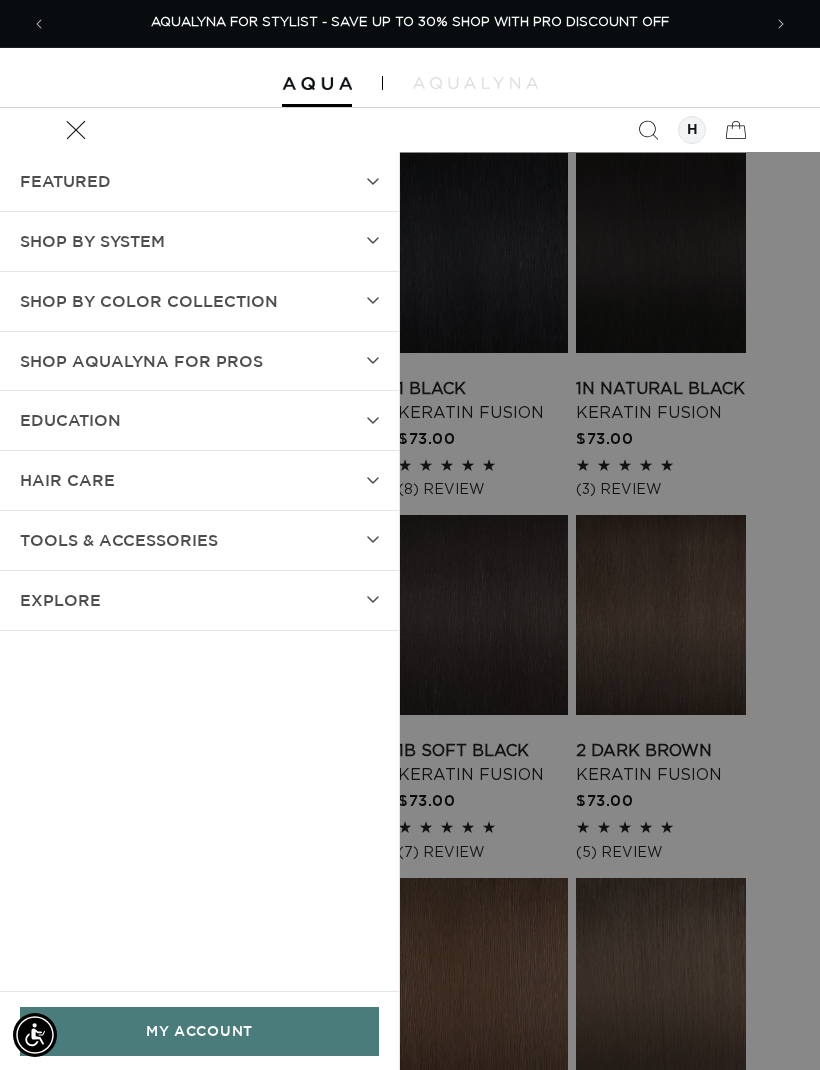 click on "SHOP BY SYSTEM" at bounding box center (199, 241) 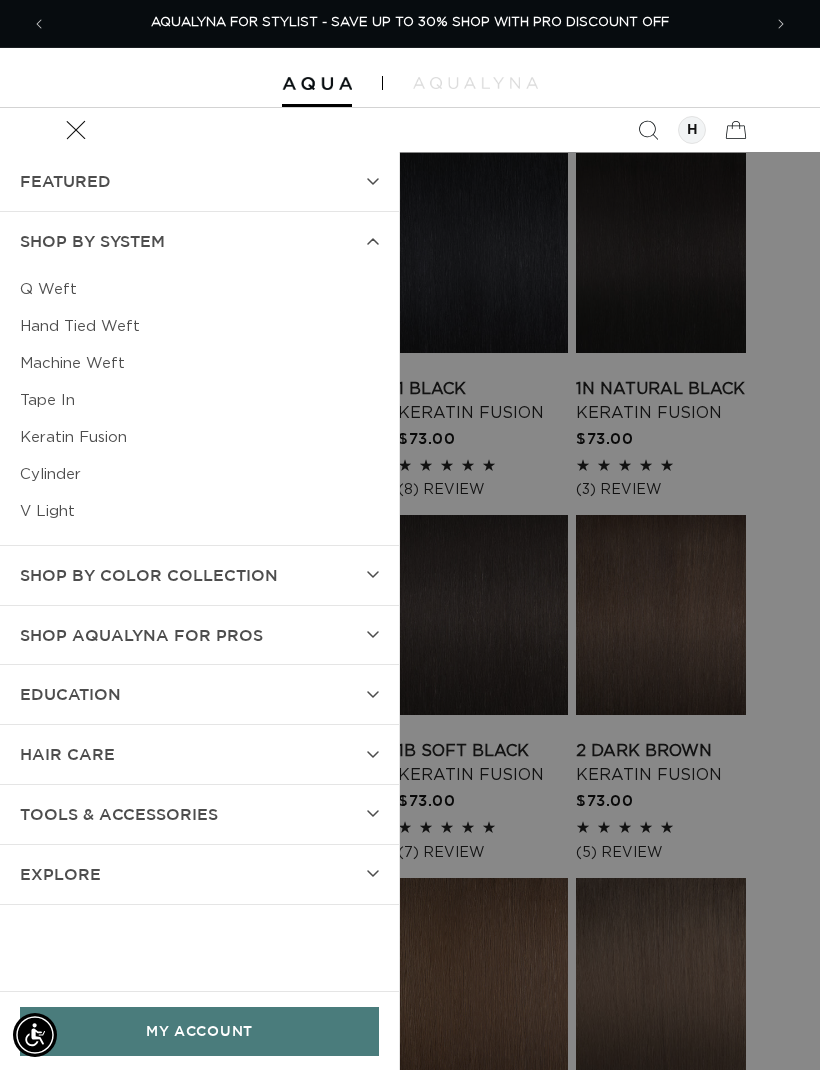 click on "Tape In" at bounding box center (199, 400) 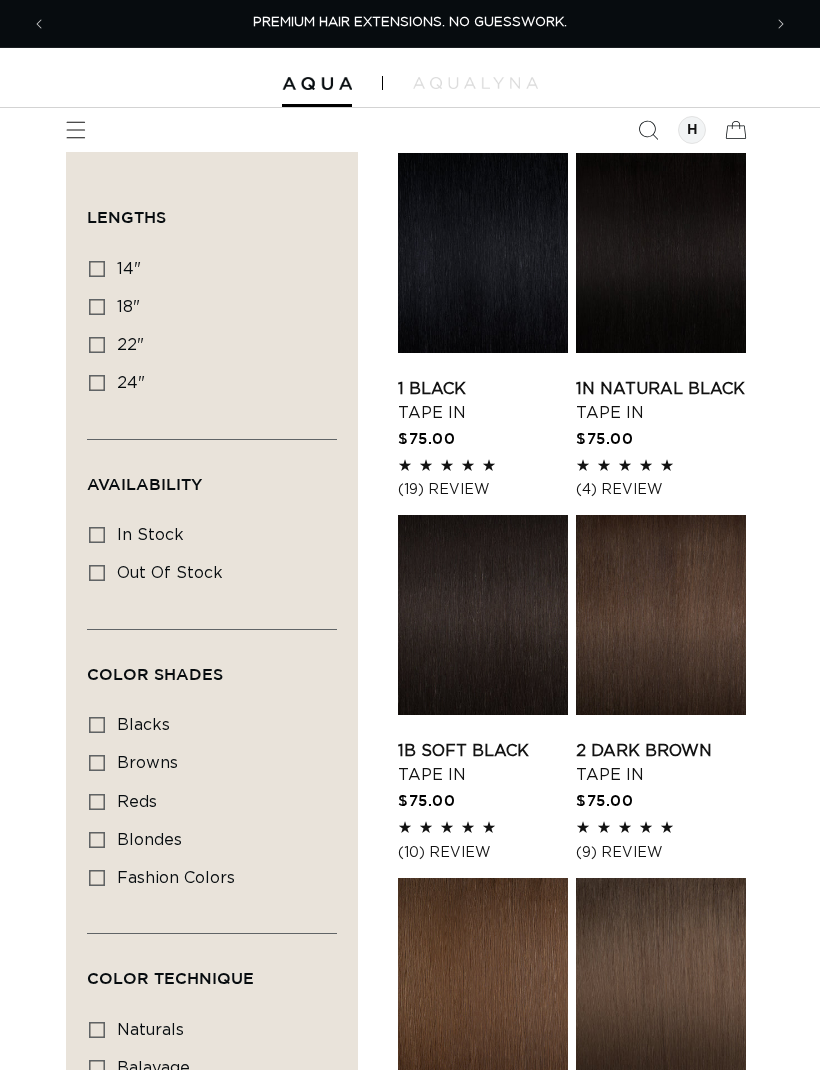 scroll, scrollTop: 0, scrollLeft: 0, axis: both 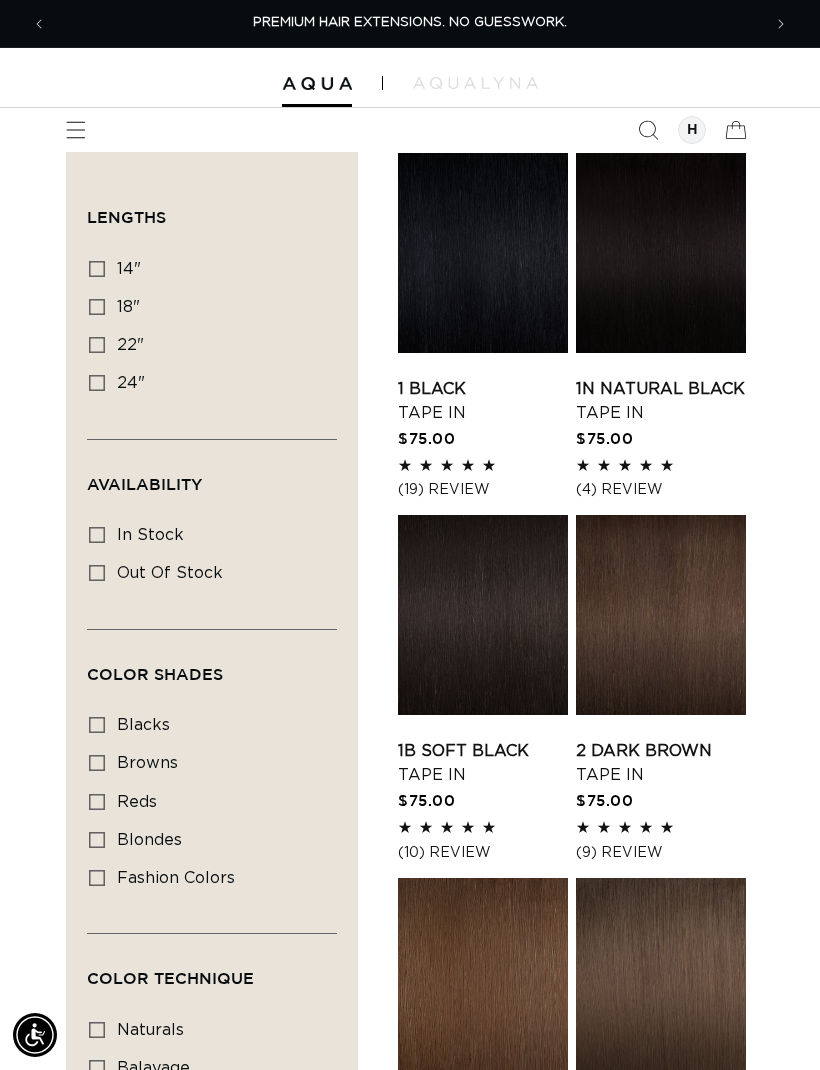 click 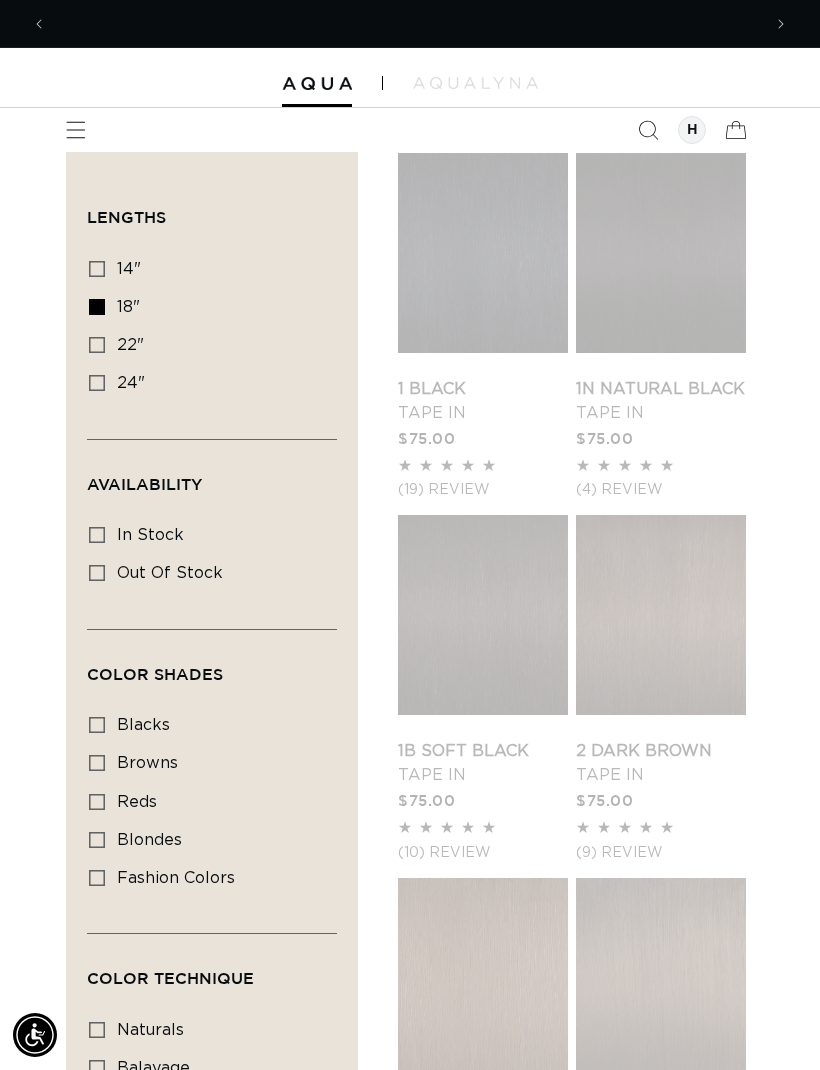 scroll, scrollTop: 0, scrollLeft: 714, axis: horizontal 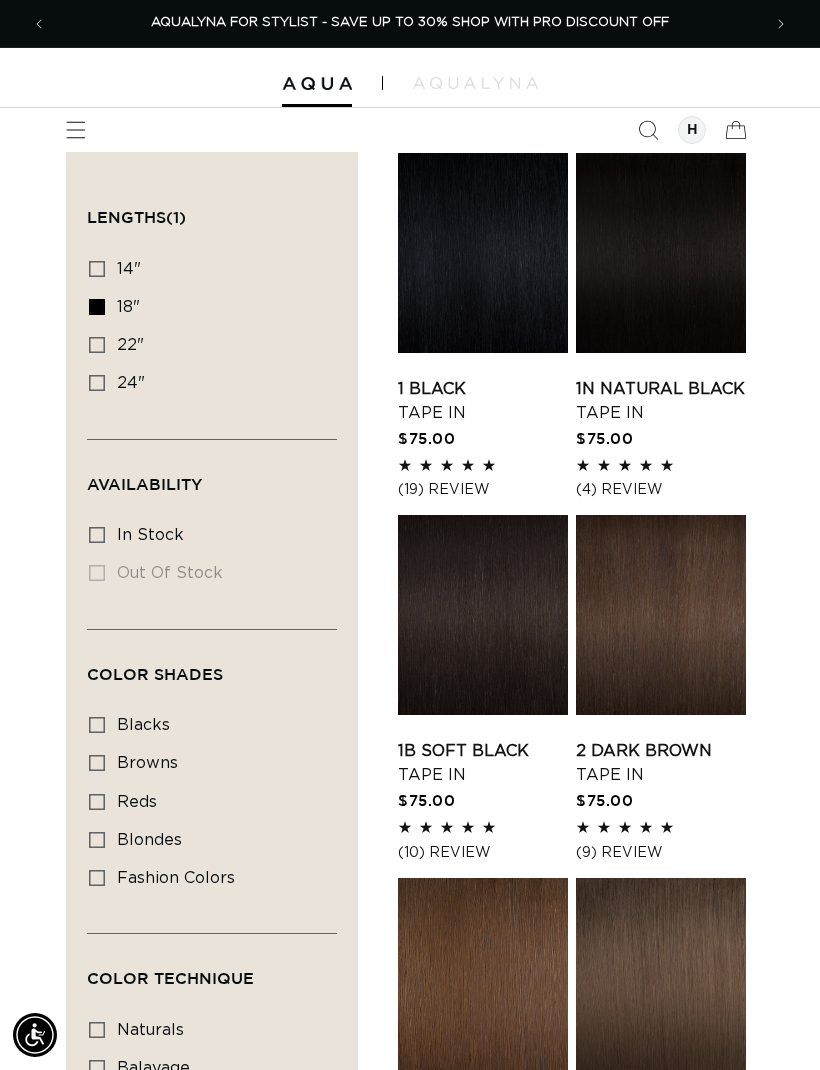click 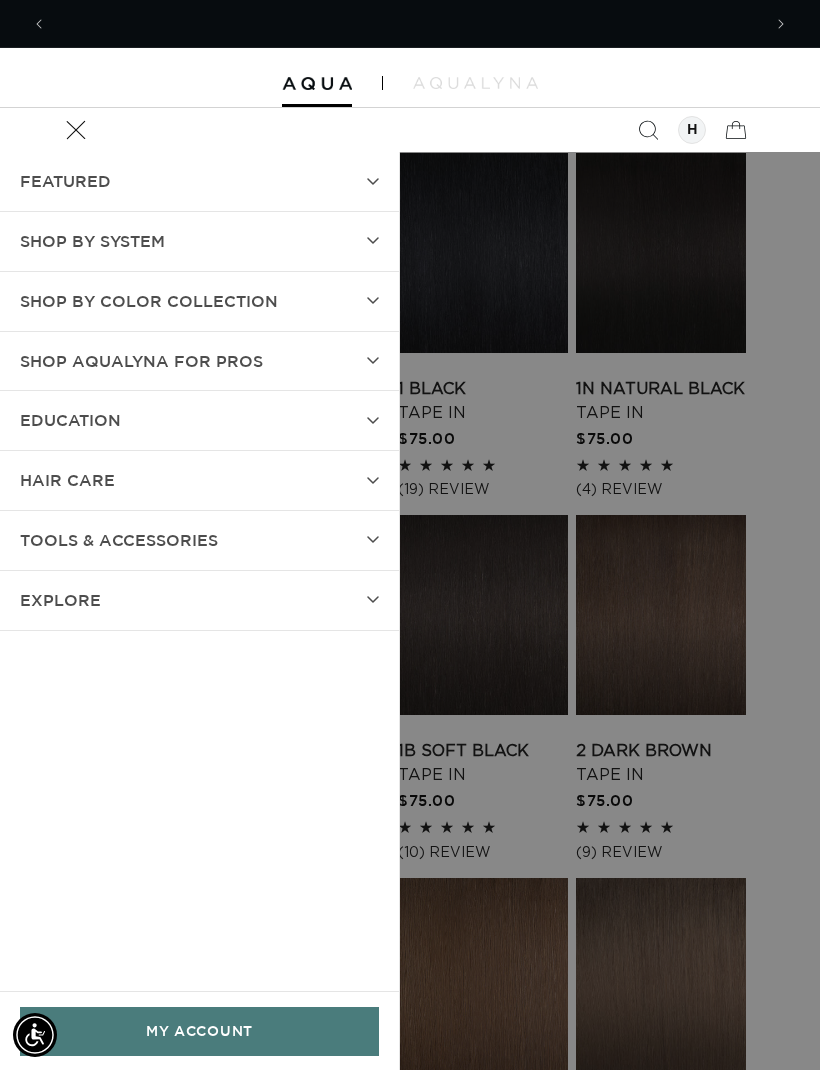 scroll, scrollTop: 0, scrollLeft: 0, axis: both 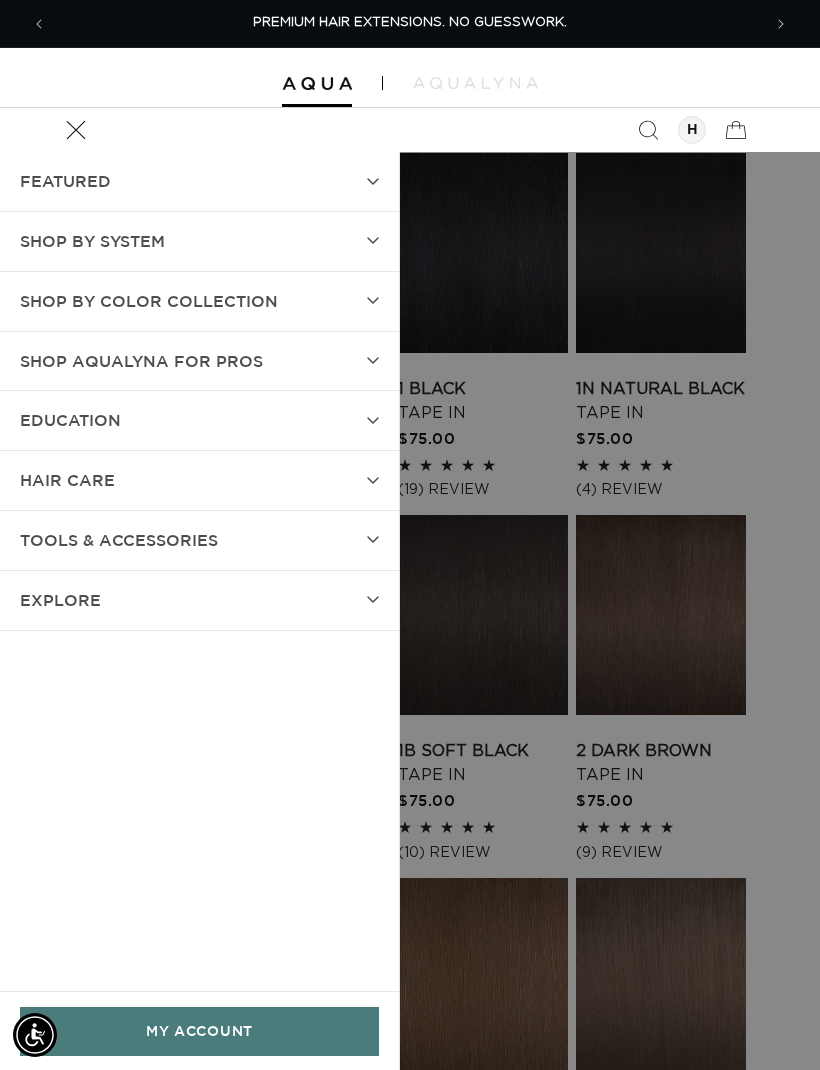 click on "Shop AquaLyna for Pros" at bounding box center [141, 361] 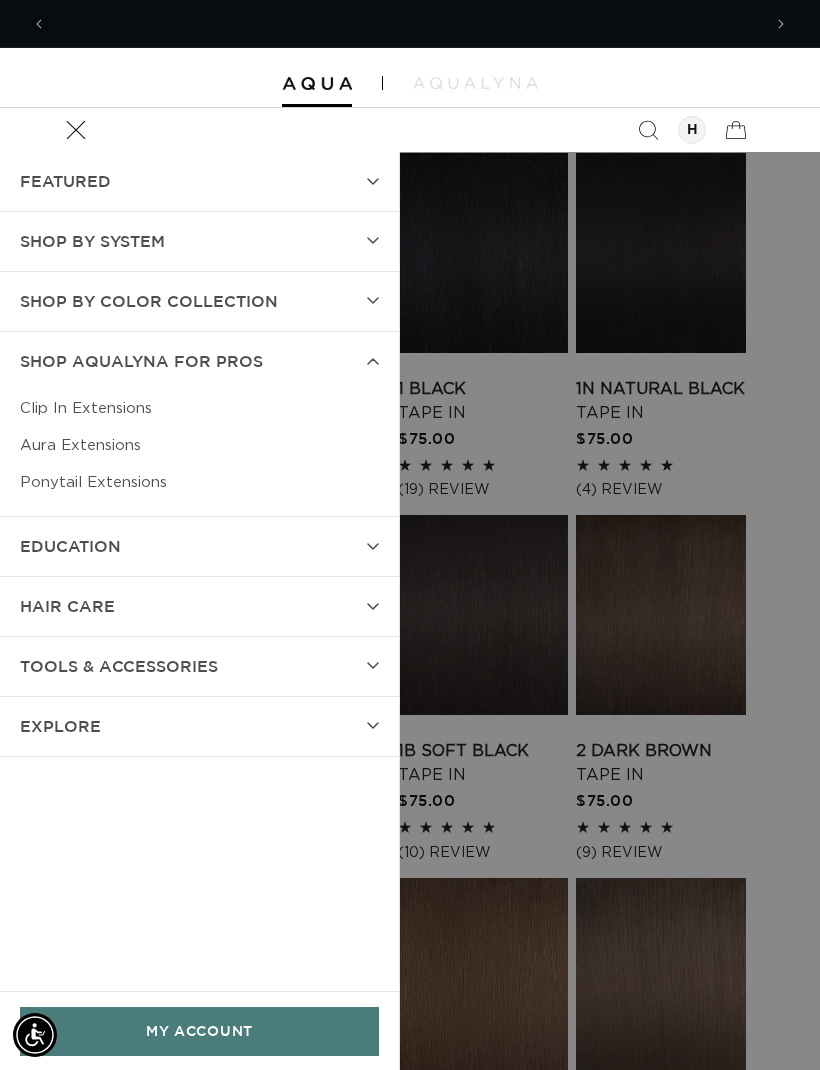 scroll, scrollTop: 0, scrollLeft: 714, axis: horizontal 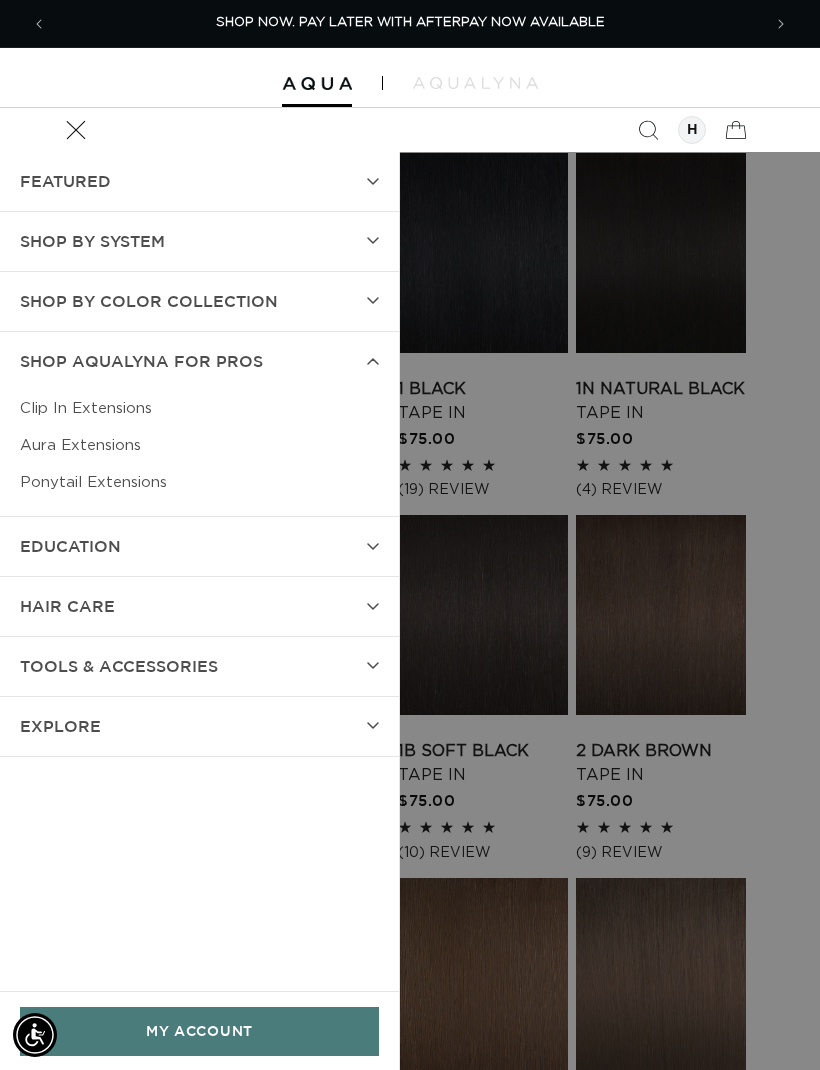 click on "Aura Extensions" at bounding box center [199, 445] 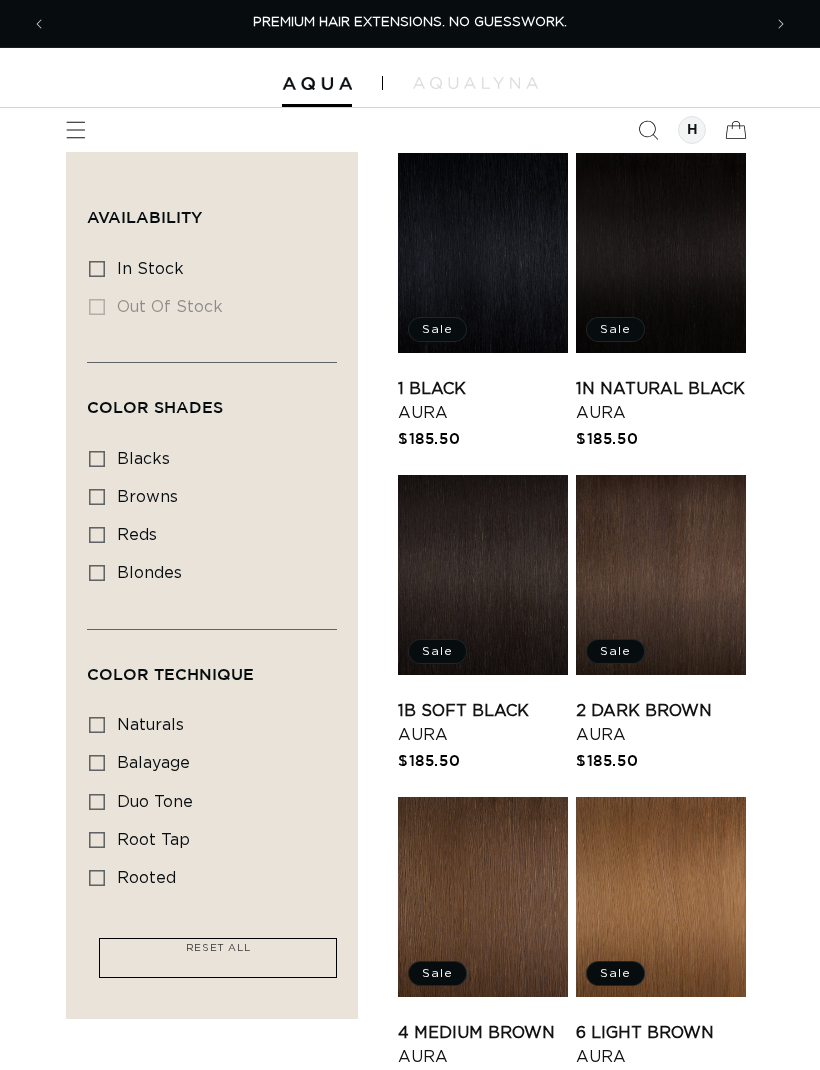 scroll, scrollTop: 0, scrollLeft: 0, axis: both 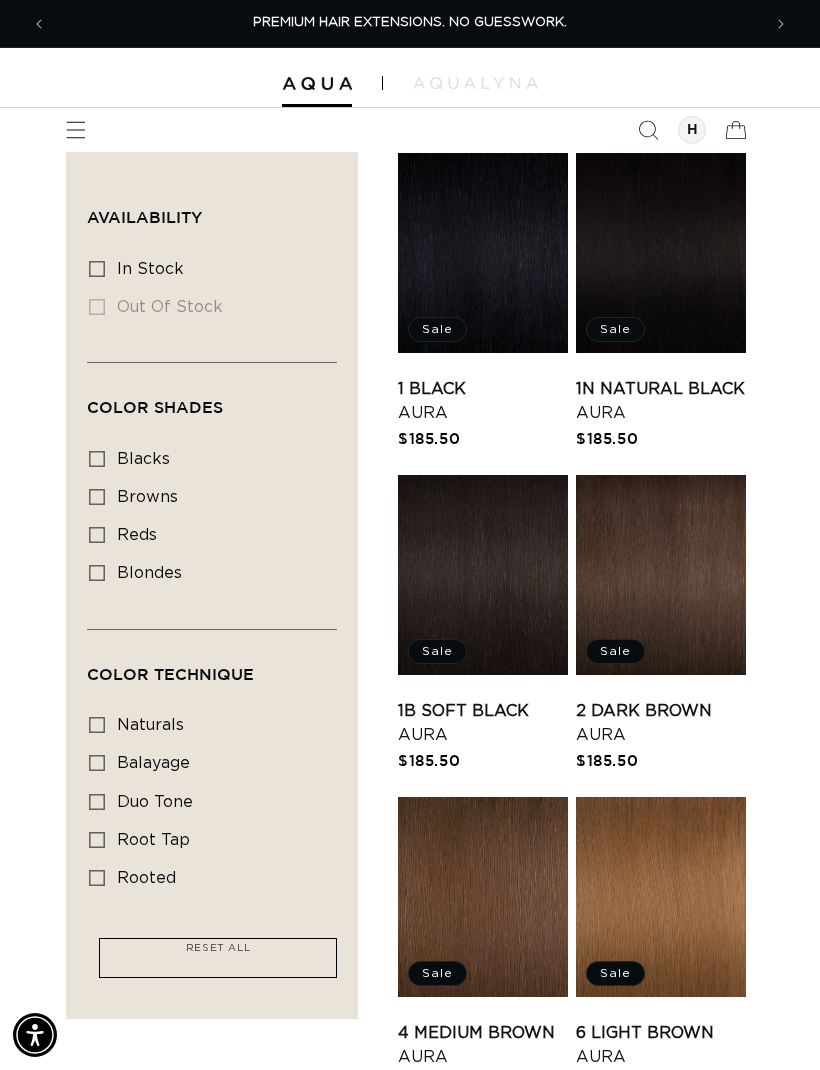click 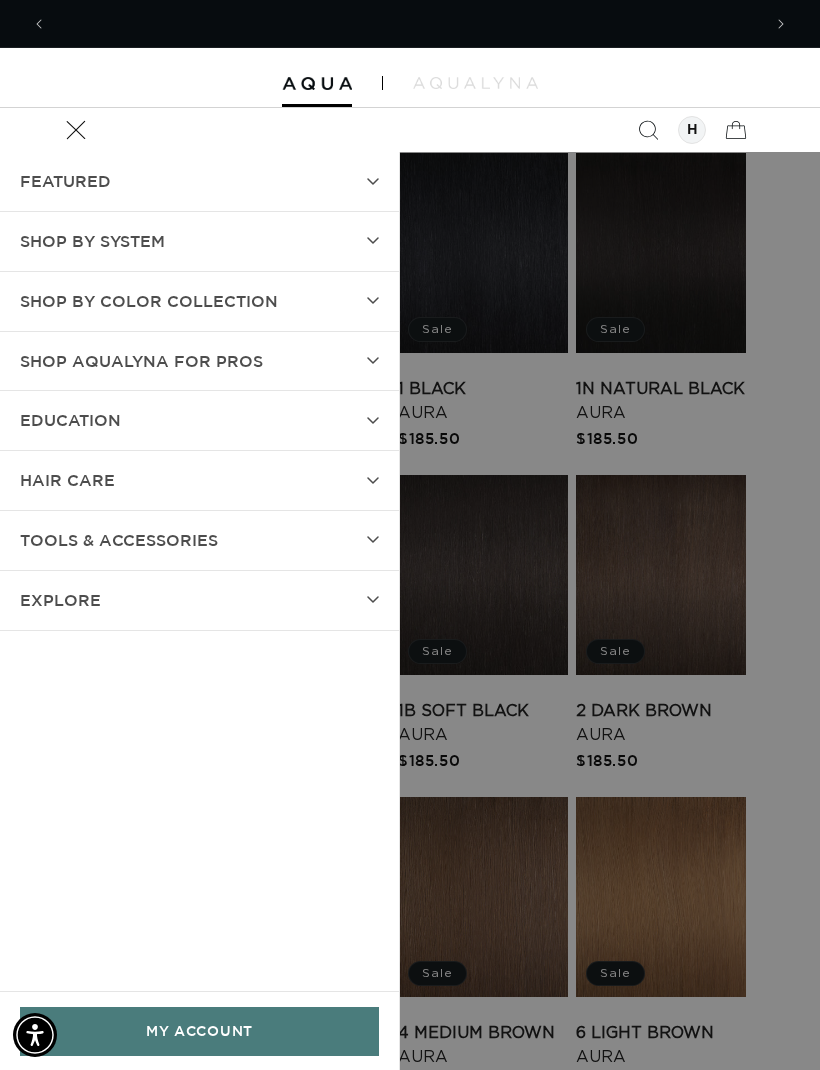 scroll, scrollTop: 0, scrollLeft: 714, axis: horizontal 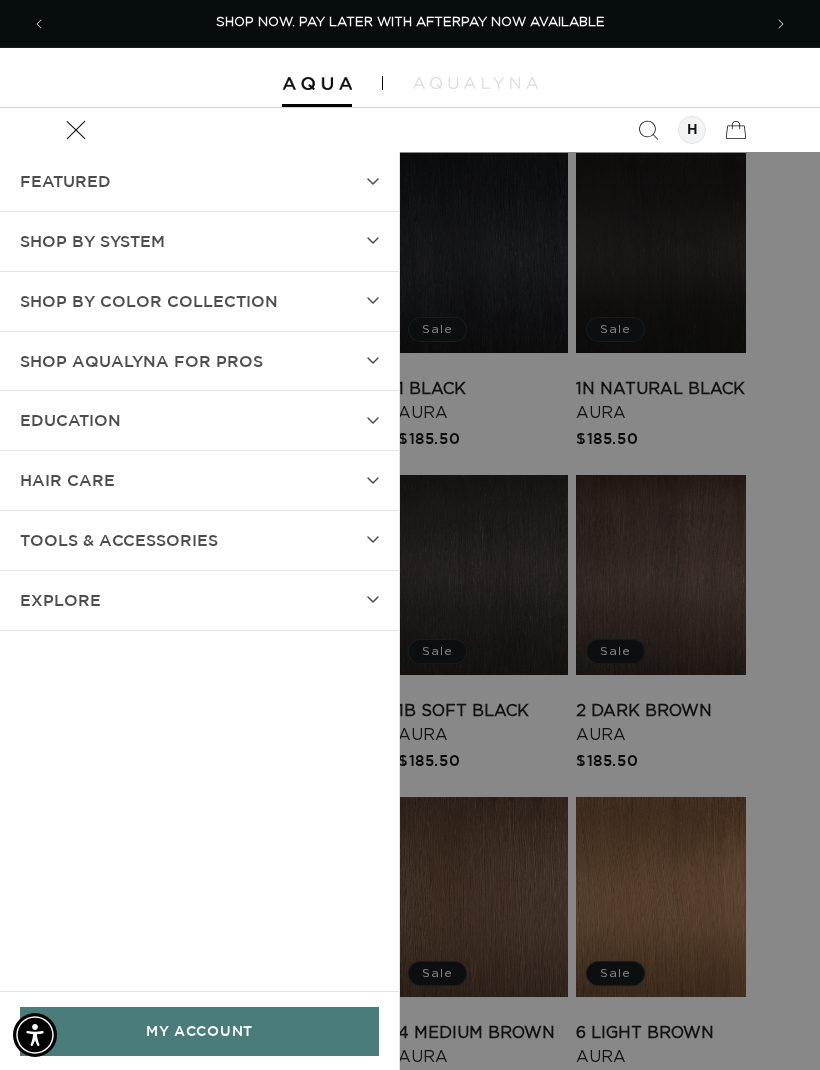 click on "FEATURED" at bounding box center (199, 181) 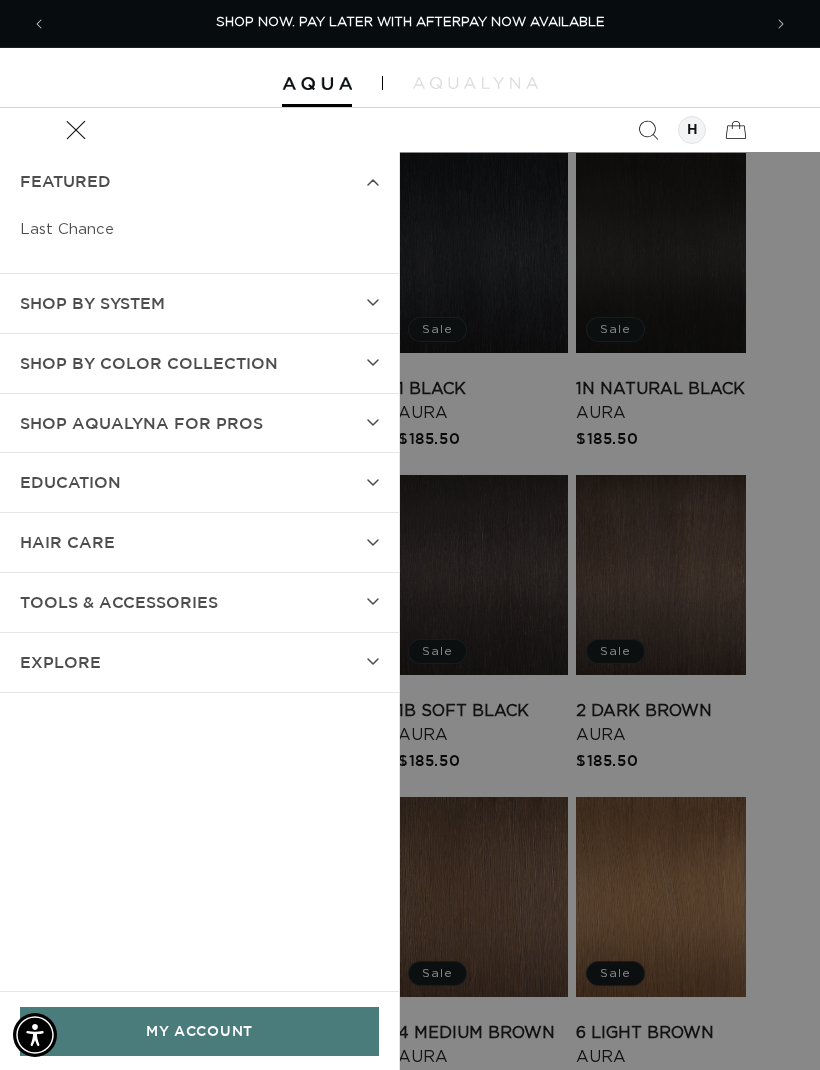 click on "SHOP BY SYSTEM" at bounding box center (92, 303) 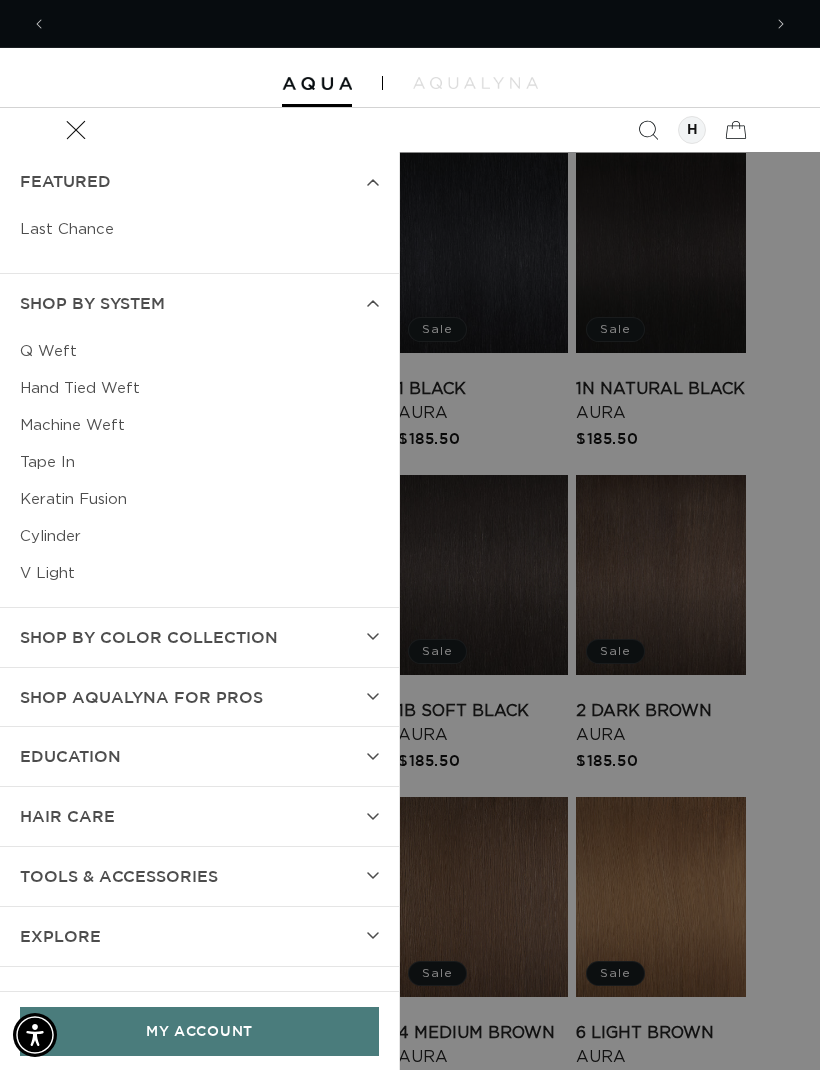 scroll, scrollTop: 0, scrollLeft: 1428, axis: horizontal 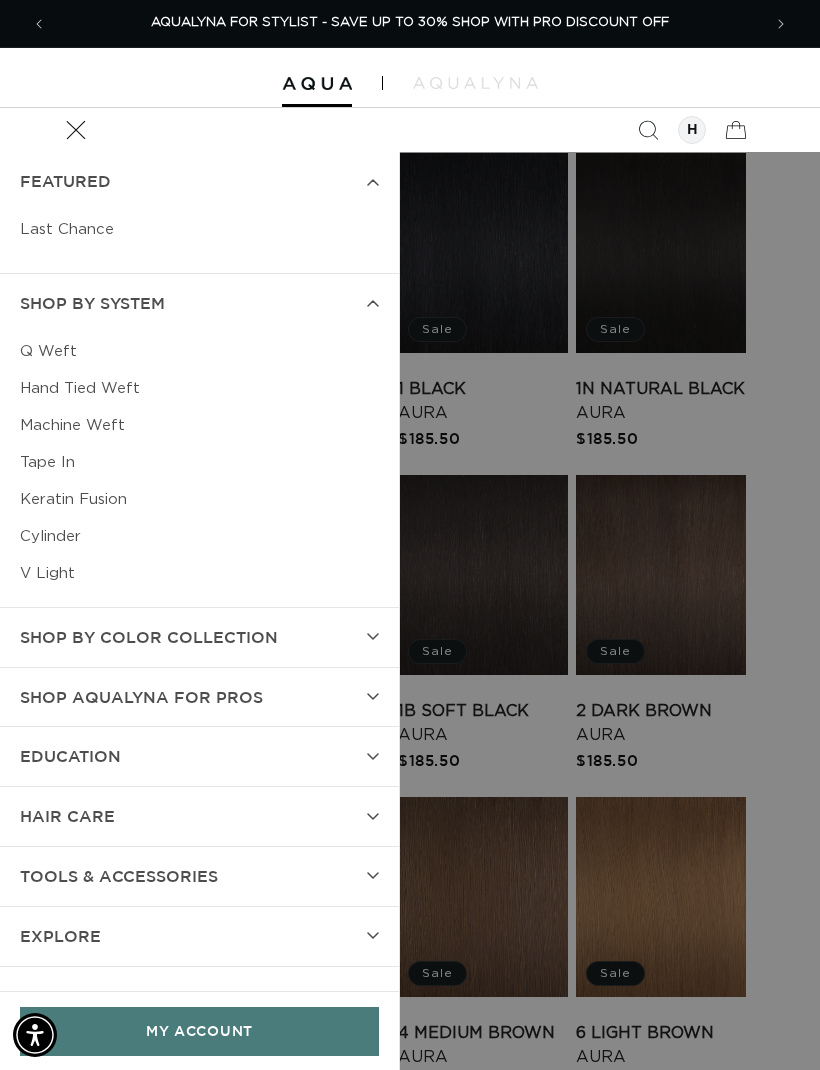click on "Keratin Fusion" at bounding box center (199, 499) 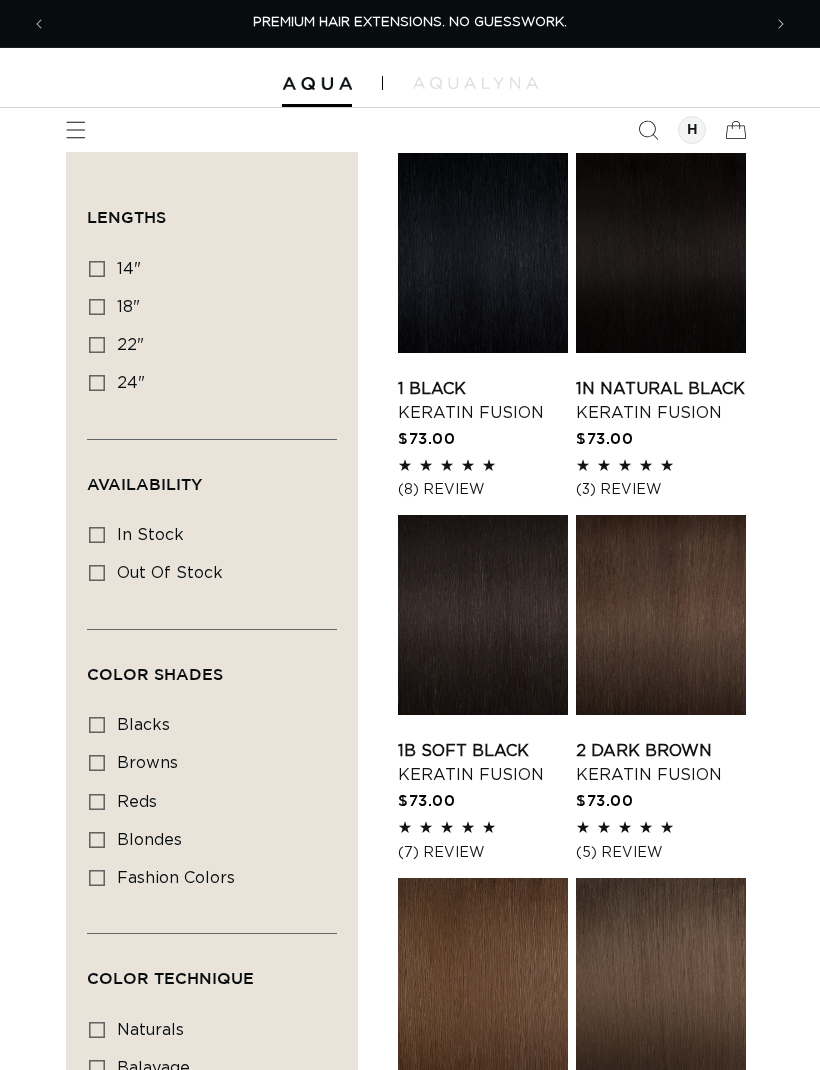 scroll, scrollTop: 0, scrollLeft: 0, axis: both 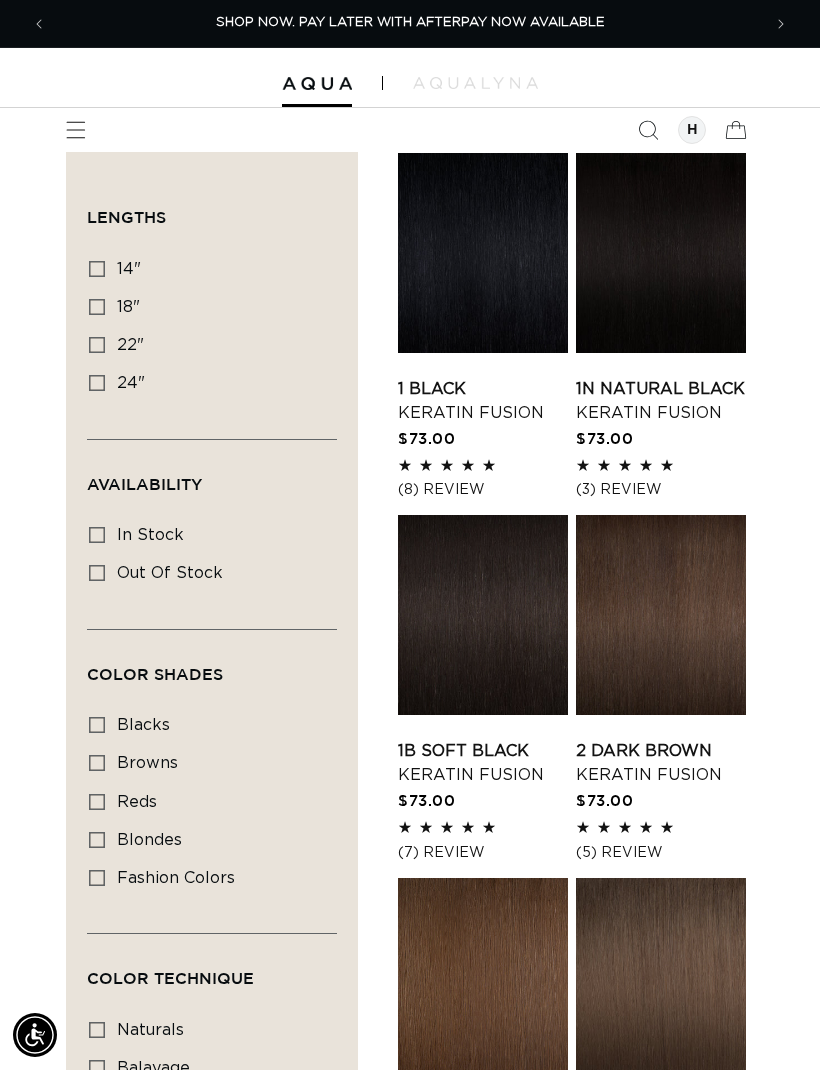 click 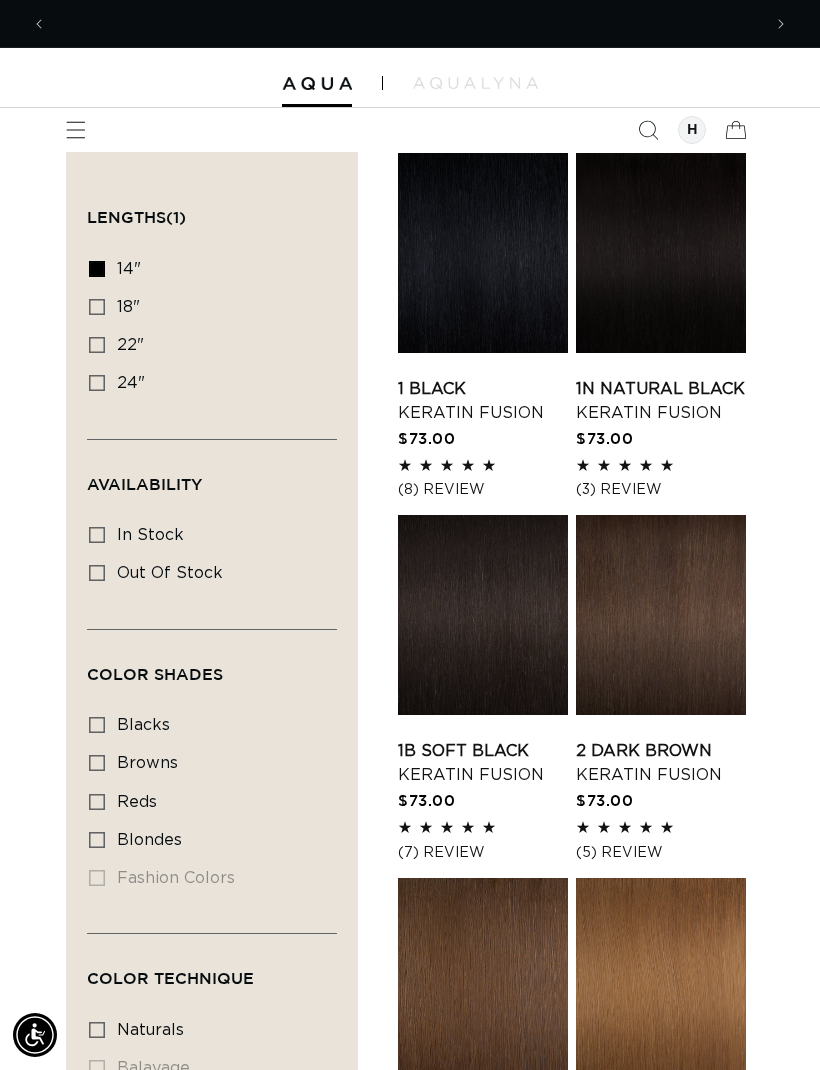 scroll, scrollTop: 0, scrollLeft: 1428, axis: horizontal 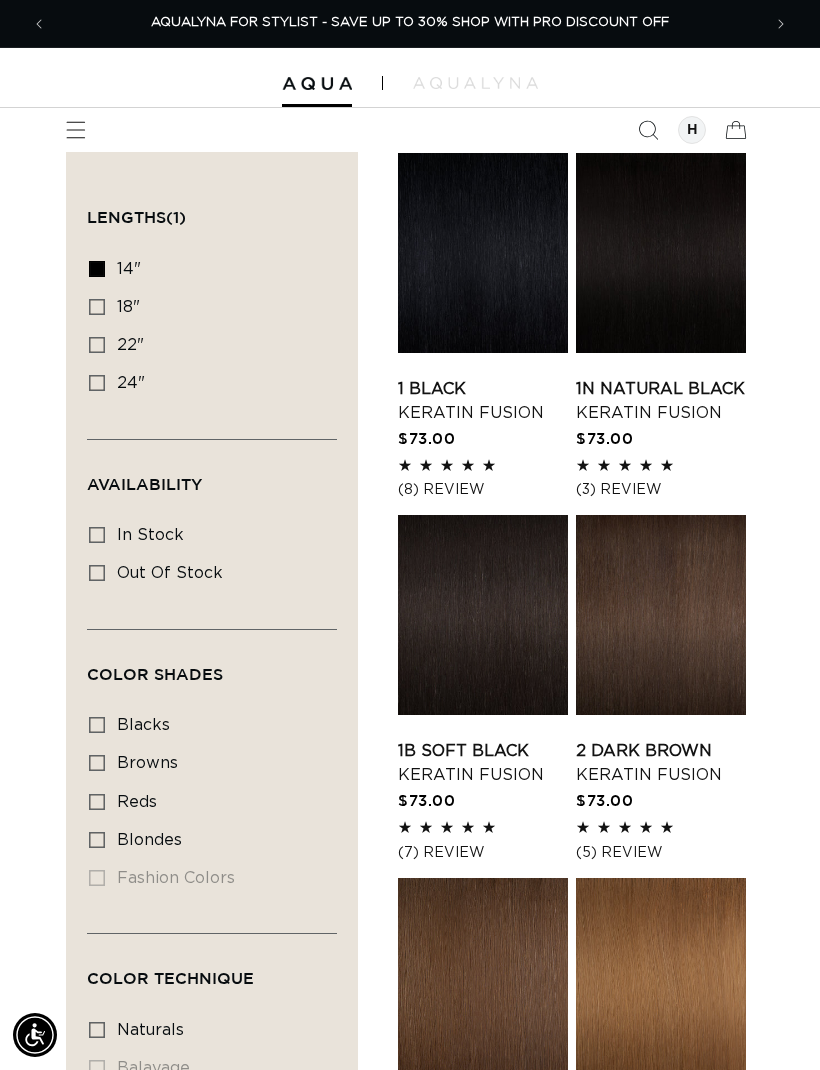 click 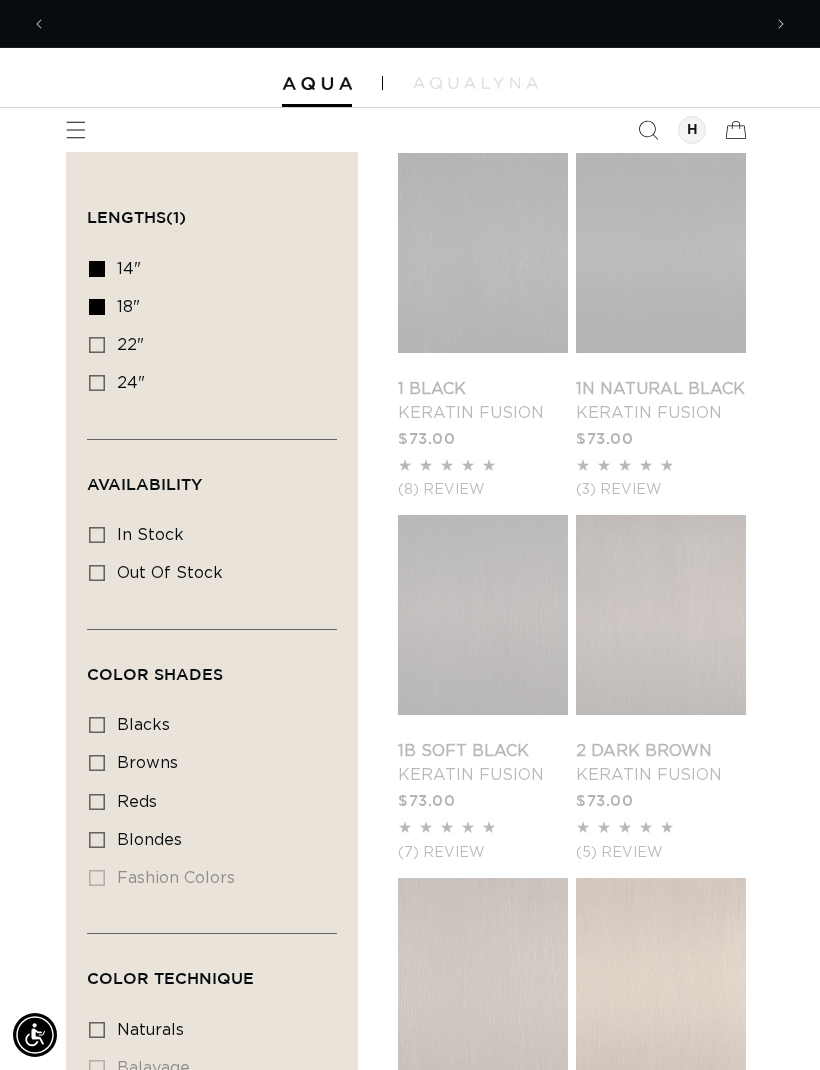 scroll, scrollTop: 0, scrollLeft: 0, axis: both 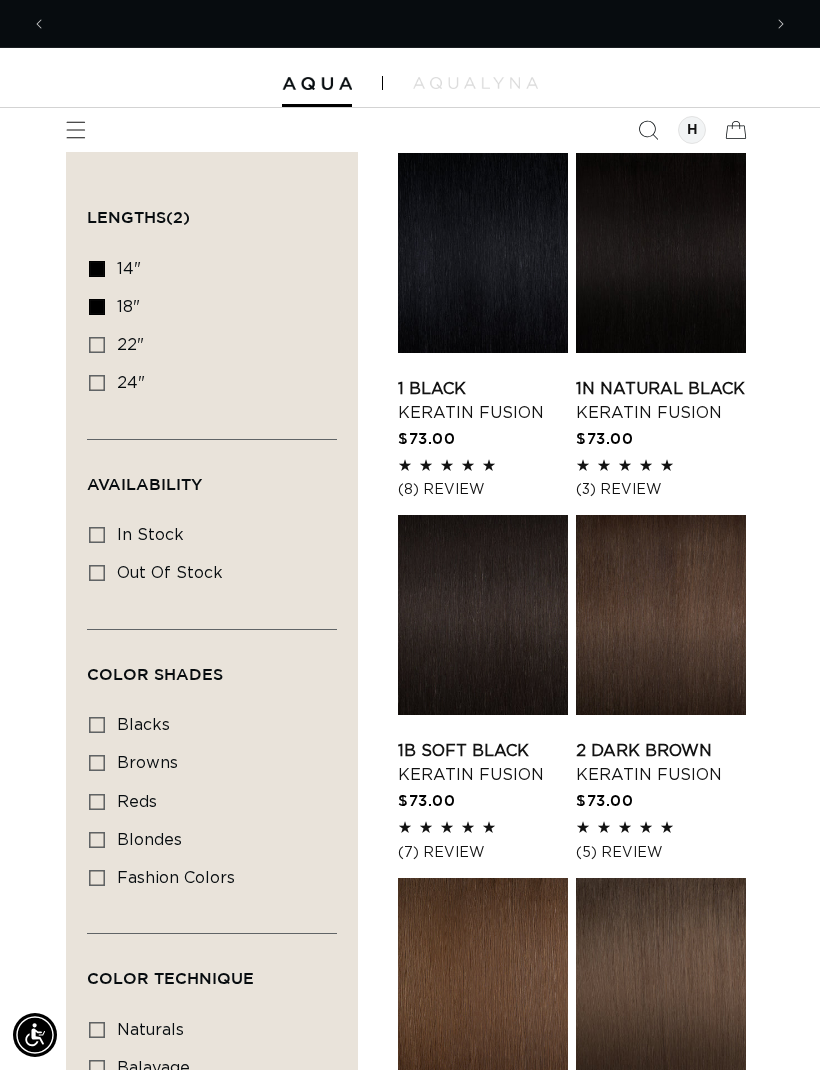click 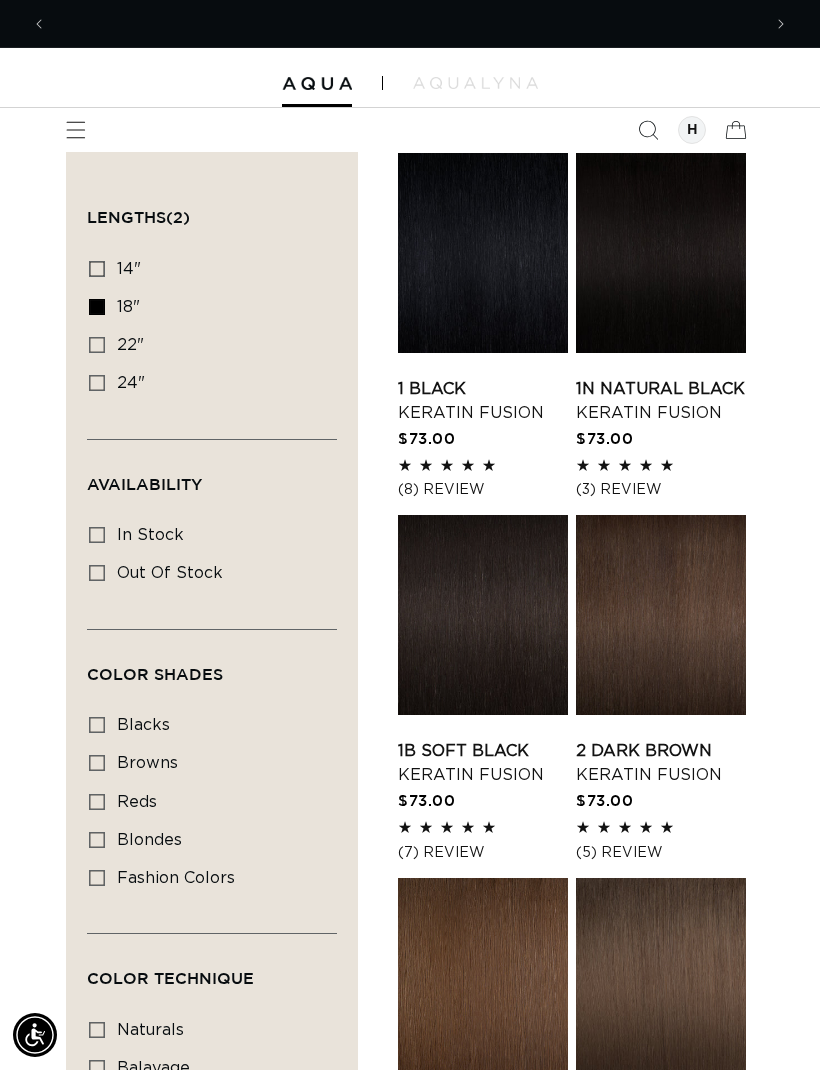 scroll, scrollTop: 0, scrollLeft: 714, axis: horizontal 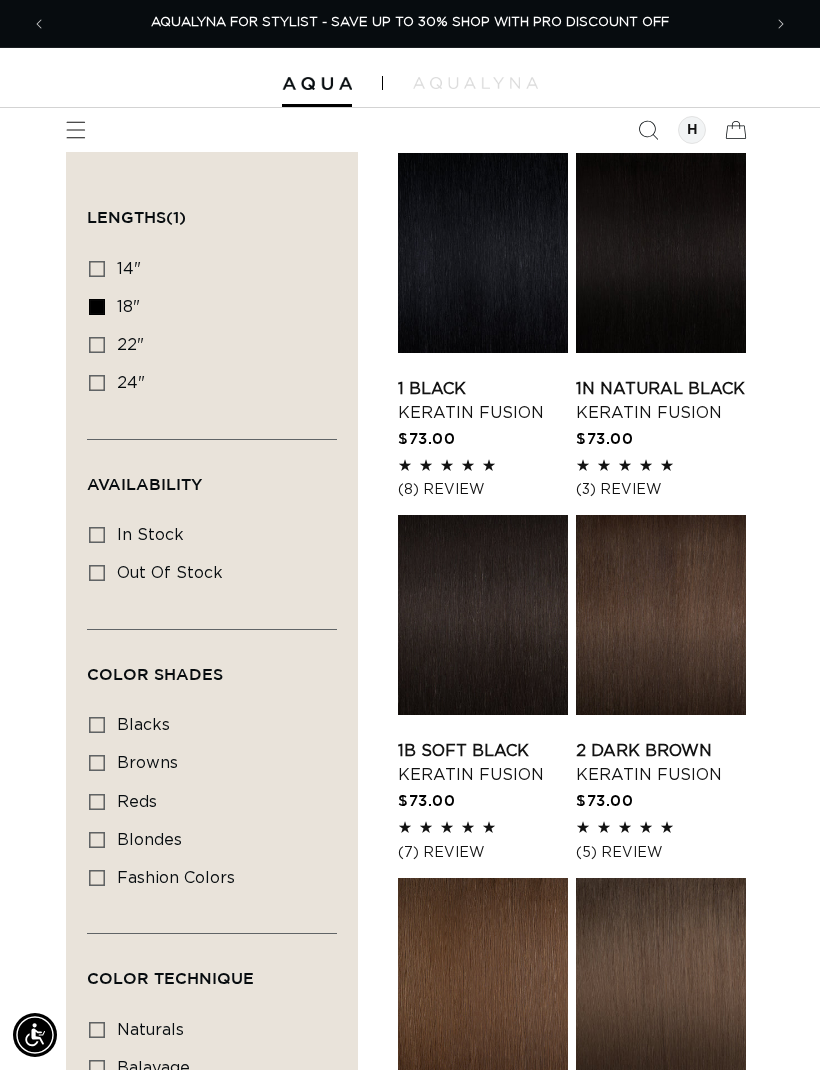 click on "22"
22" (34 products)" at bounding box center [97, 345] 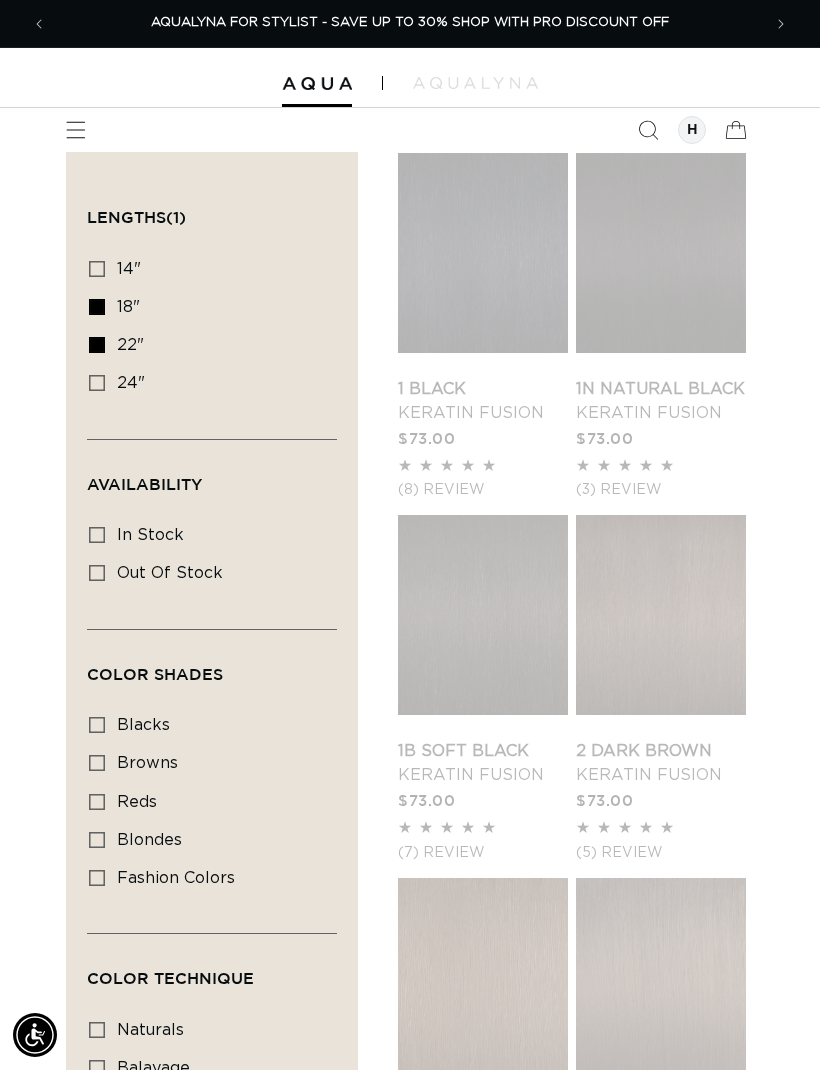 click on "18"
18" (47 products)" at bounding box center (97, 307) 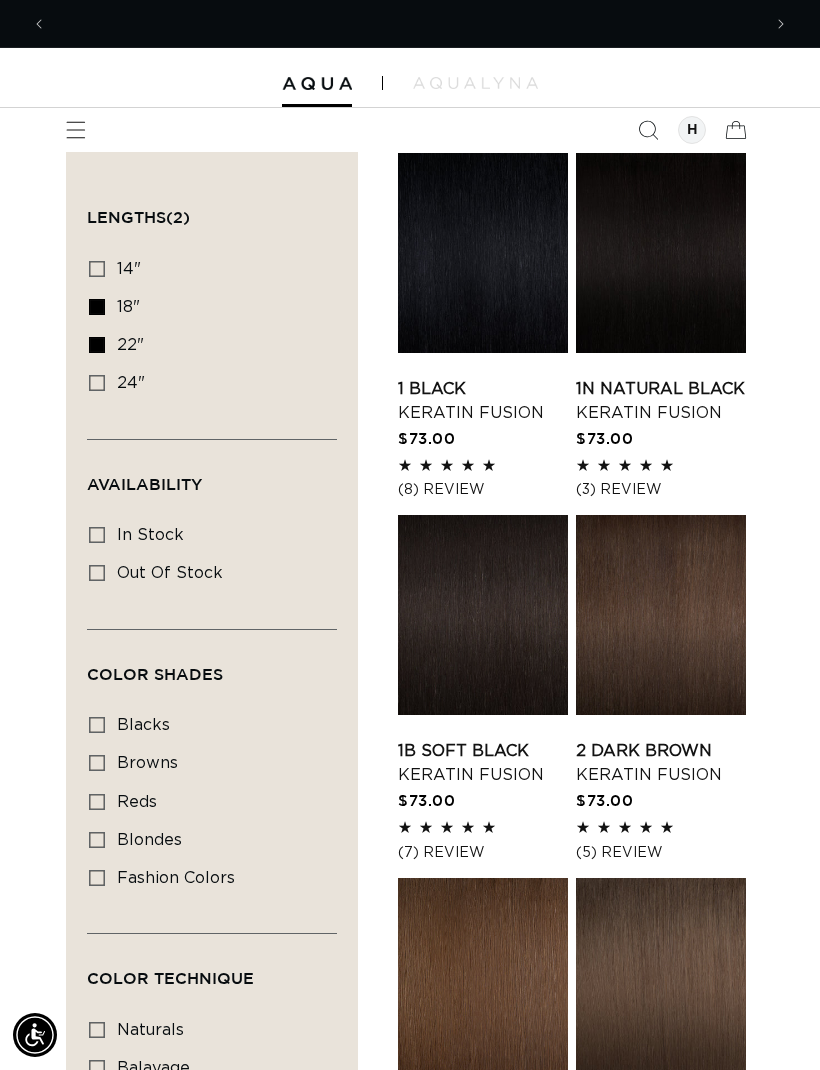 scroll, scrollTop: 0, scrollLeft: 0, axis: both 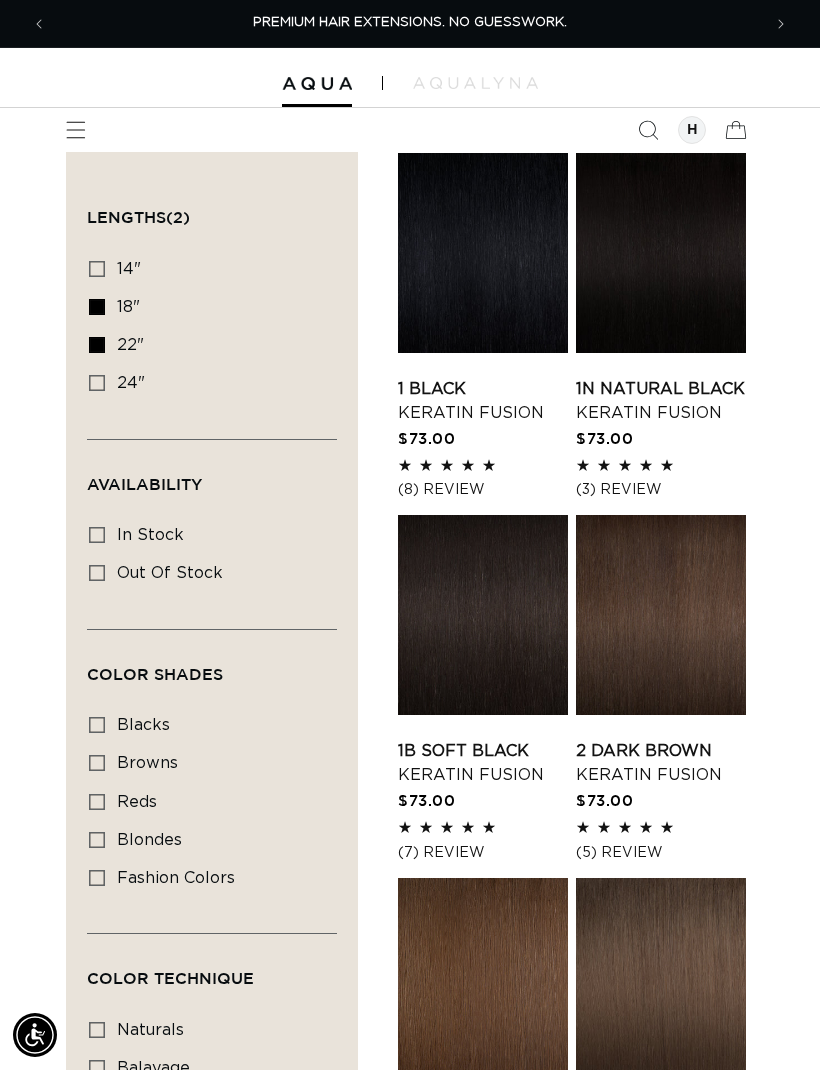 click 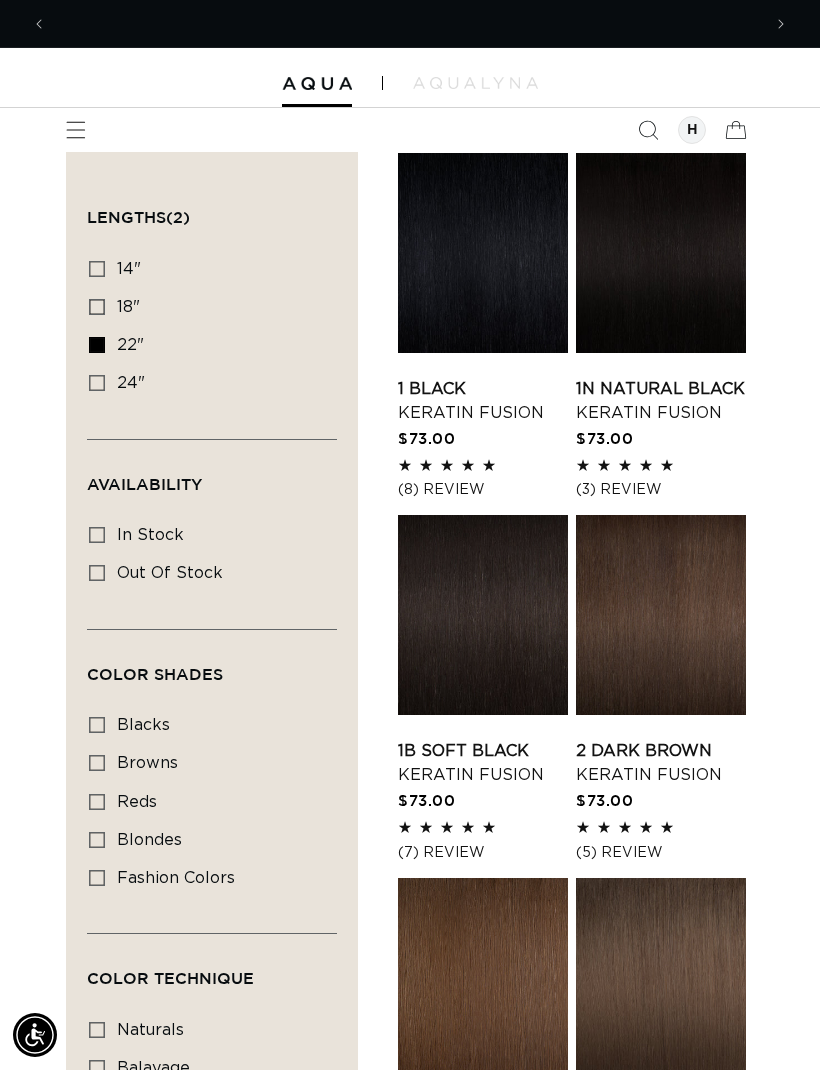scroll, scrollTop: 0, scrollLeft: 714, axis: horizontal 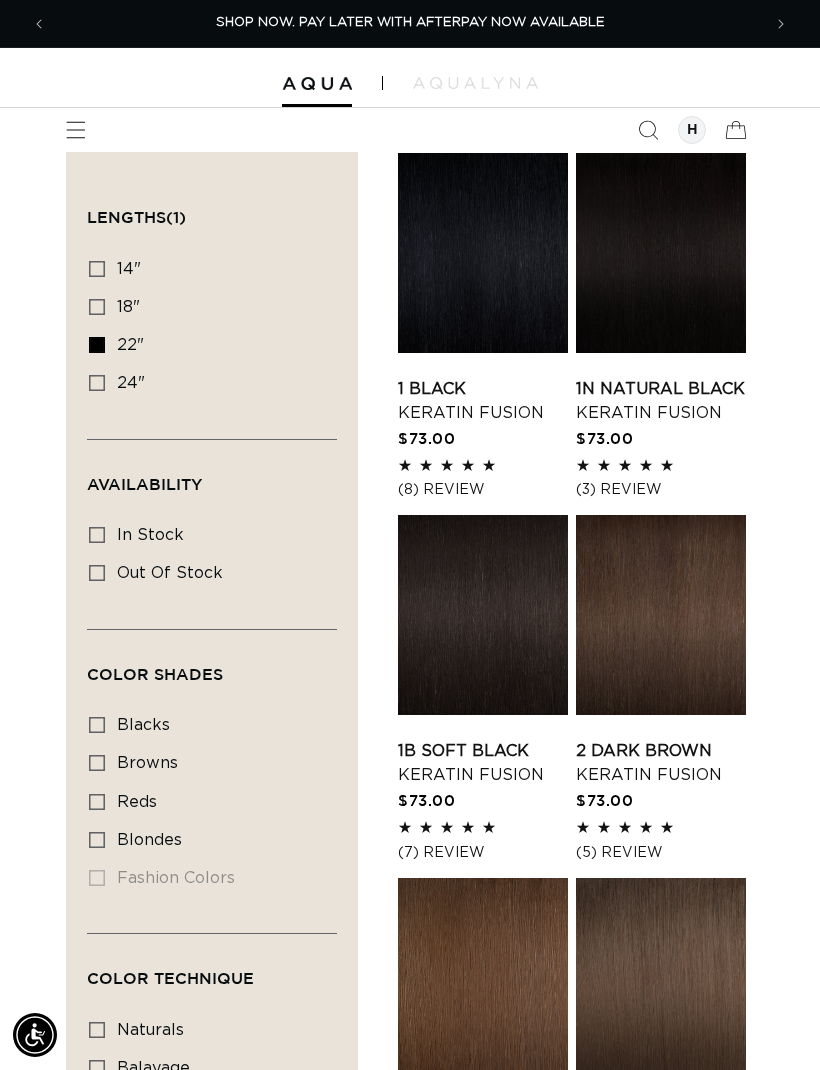 click on "22"
22" (34 products)" at bounding box center (206, 346) 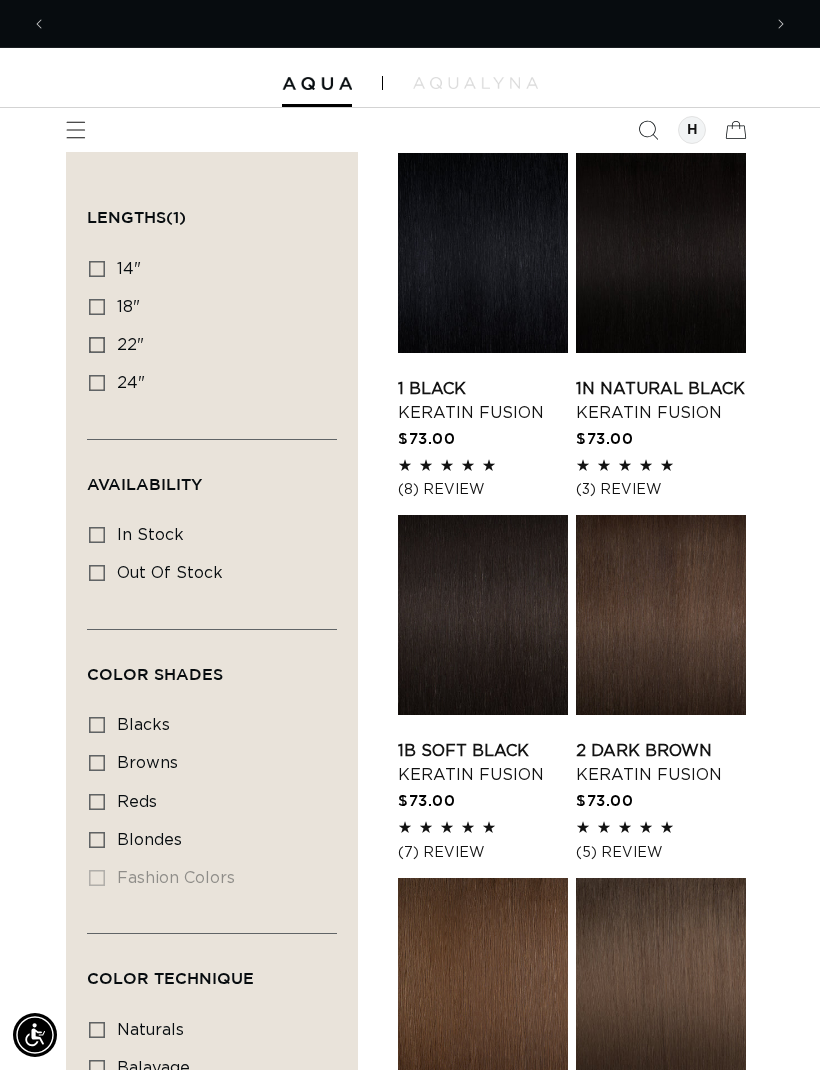 scroll, scrollTop: 0, scrollLeft: 1428, axis: horizontal 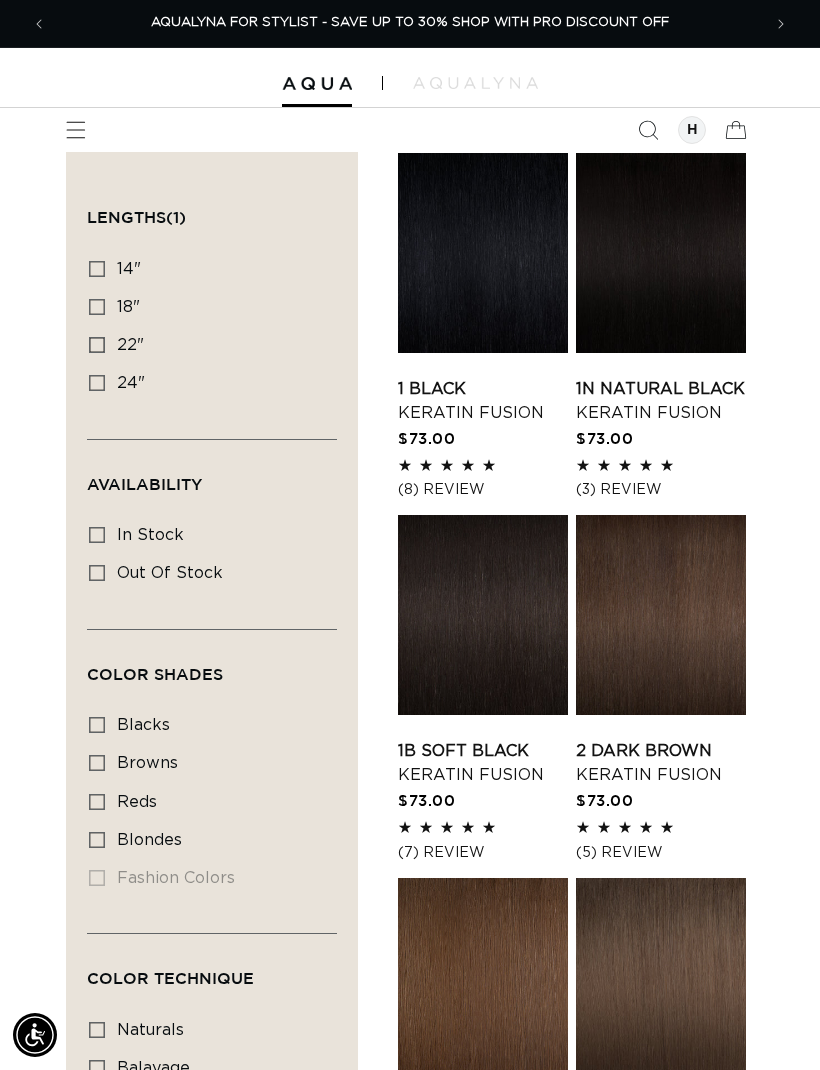 click on "24"
24" (18 products)" at bounding box center [206, 384] 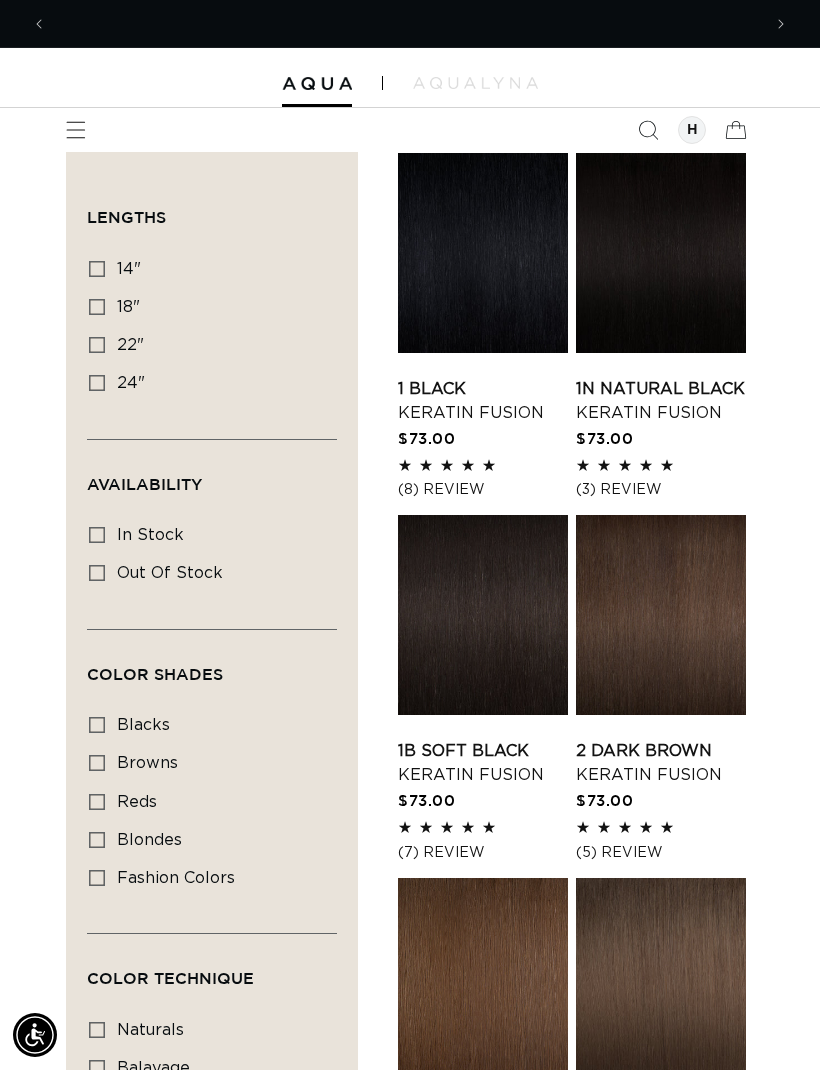 scroll, scrollTop: 0, scrollLeft: 1428, axis: horizontal 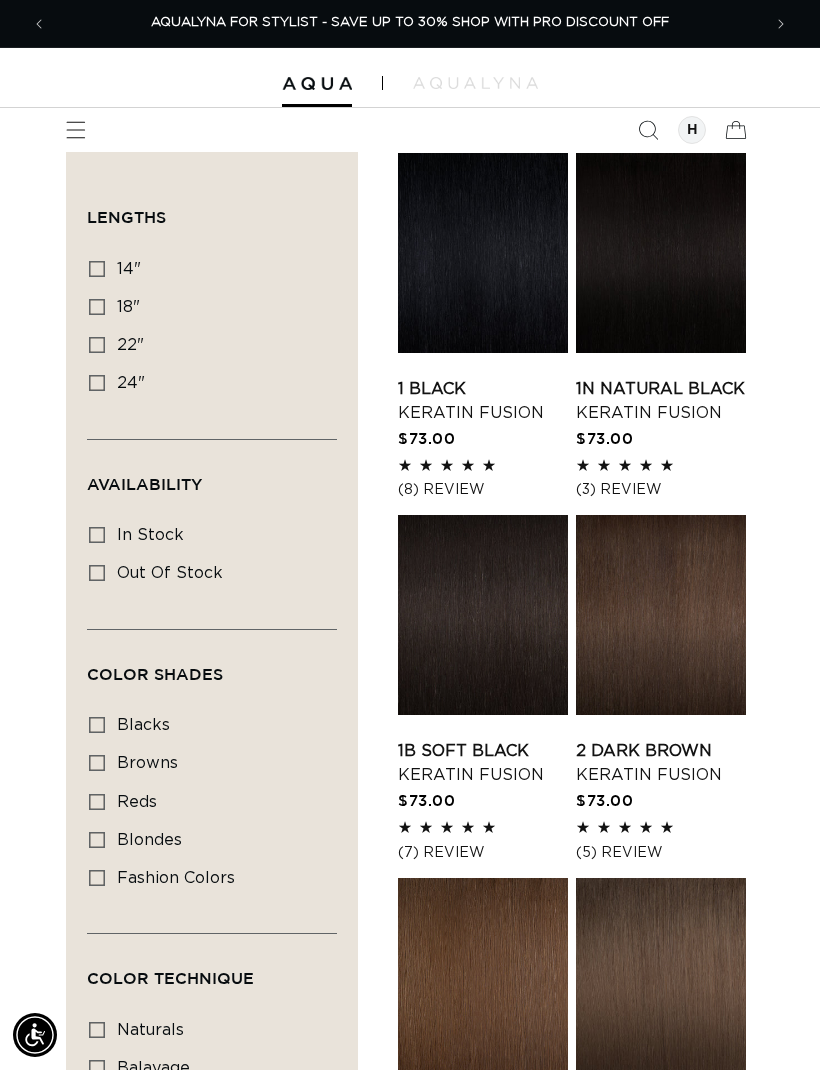 click 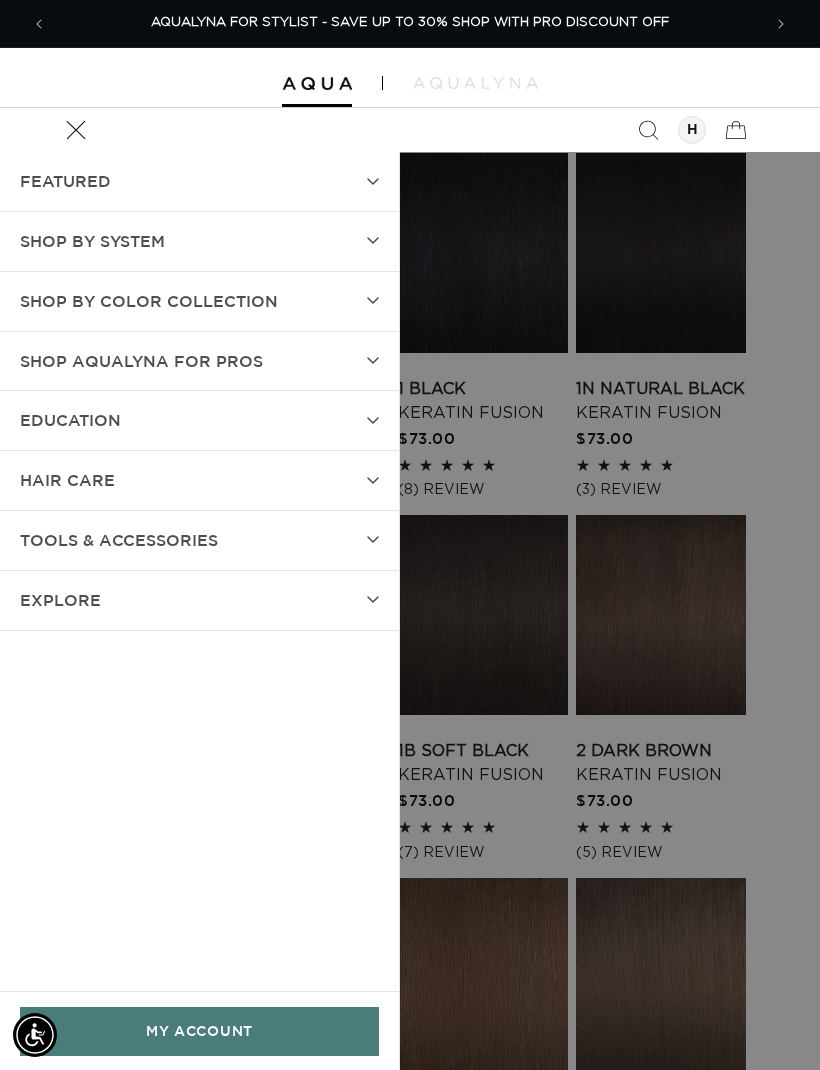 click on "SHOP BY SYSTEM" at bounding box center [92, 241] 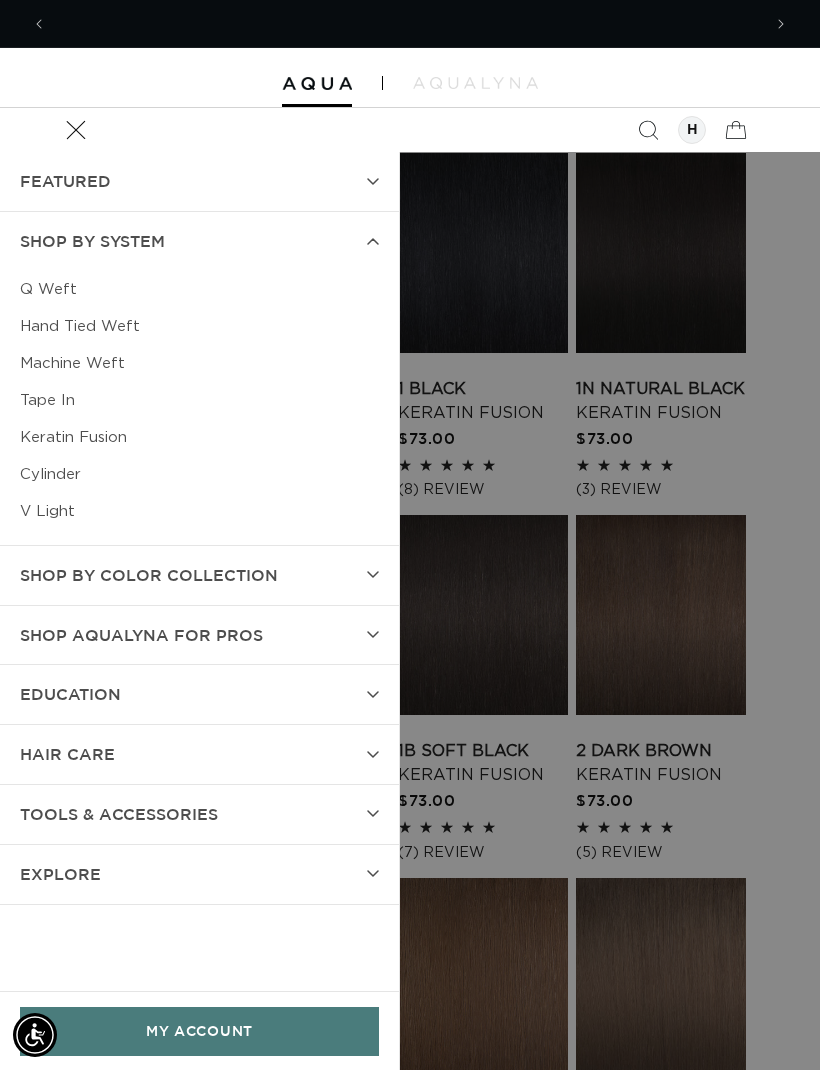 scroll, scrollTop: 0, scrollLeft: 0, axis: both 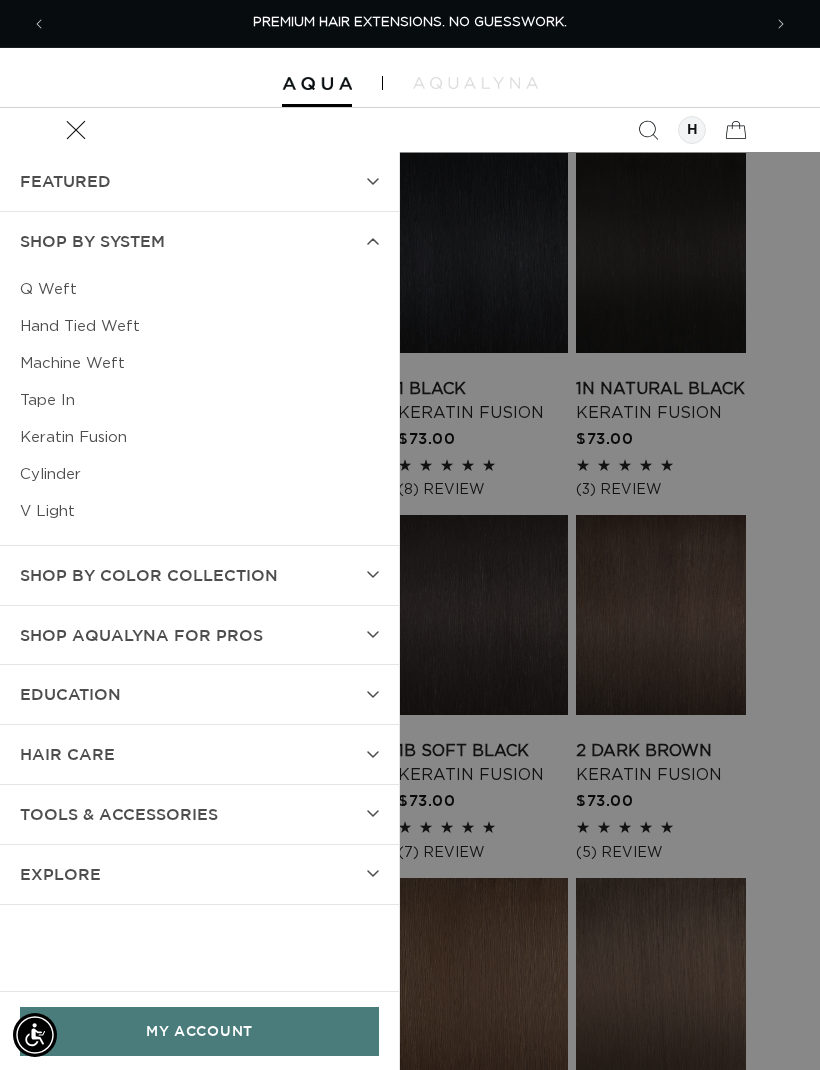 click on "Tape In" at bounding box center (199, 400) 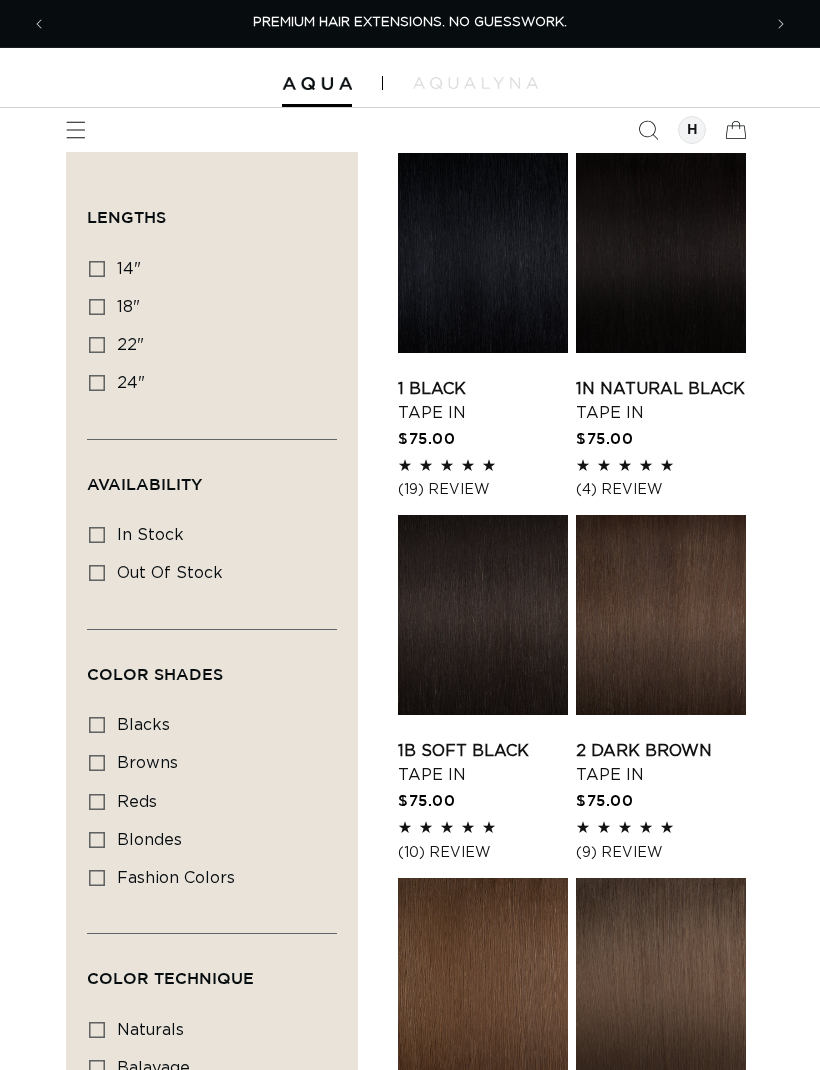 scroll, scrollTop: 0, scrollLeft: 0, axis: both 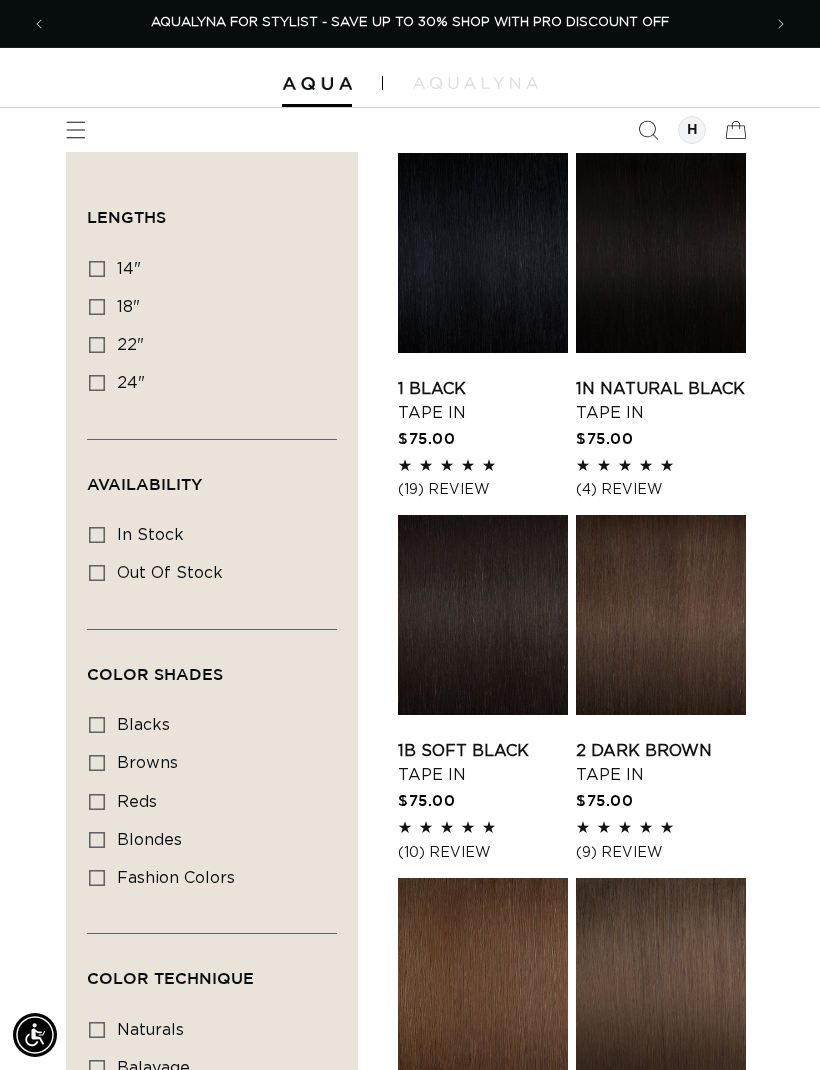 click 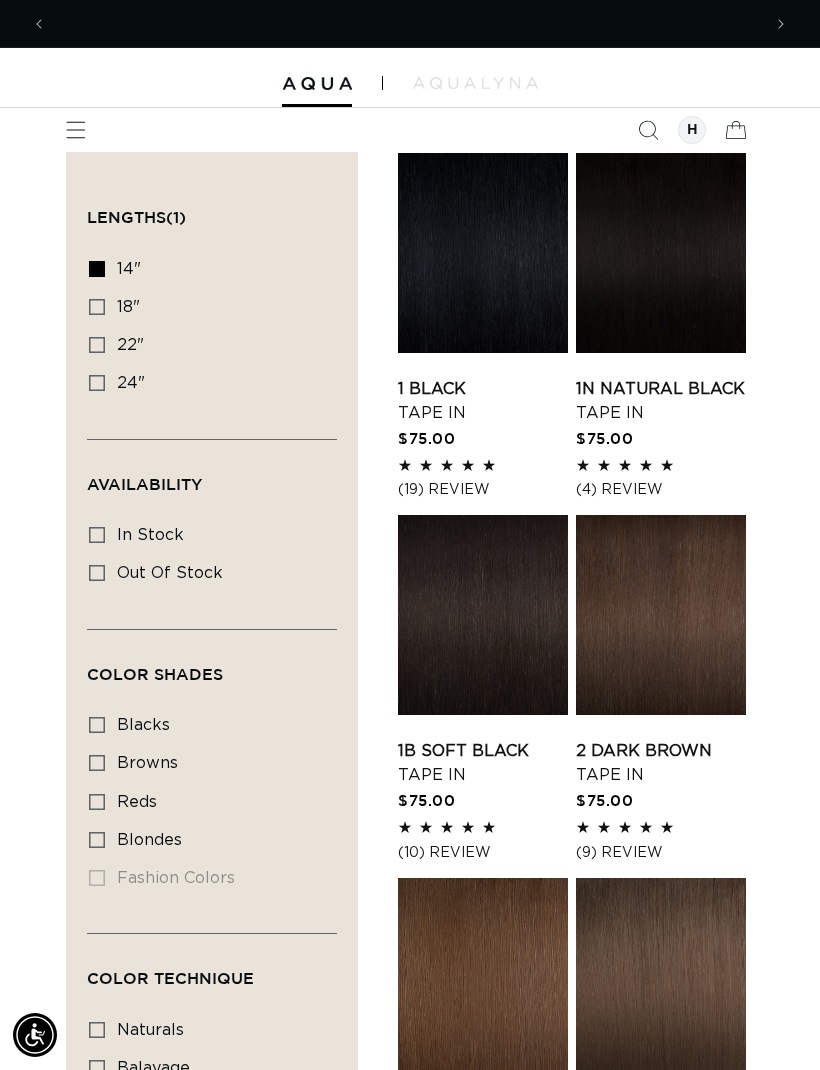 scroll, scrollTop: 0, scrollLeft: 1428, axis: horizontal 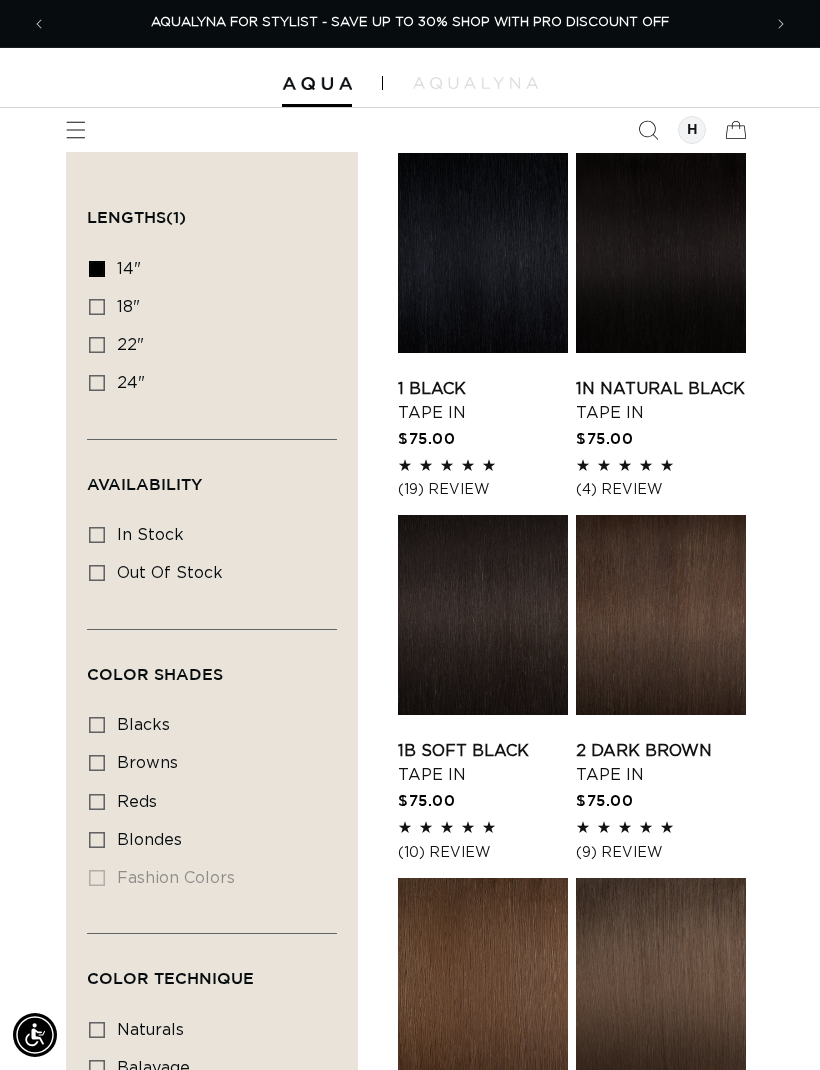 click 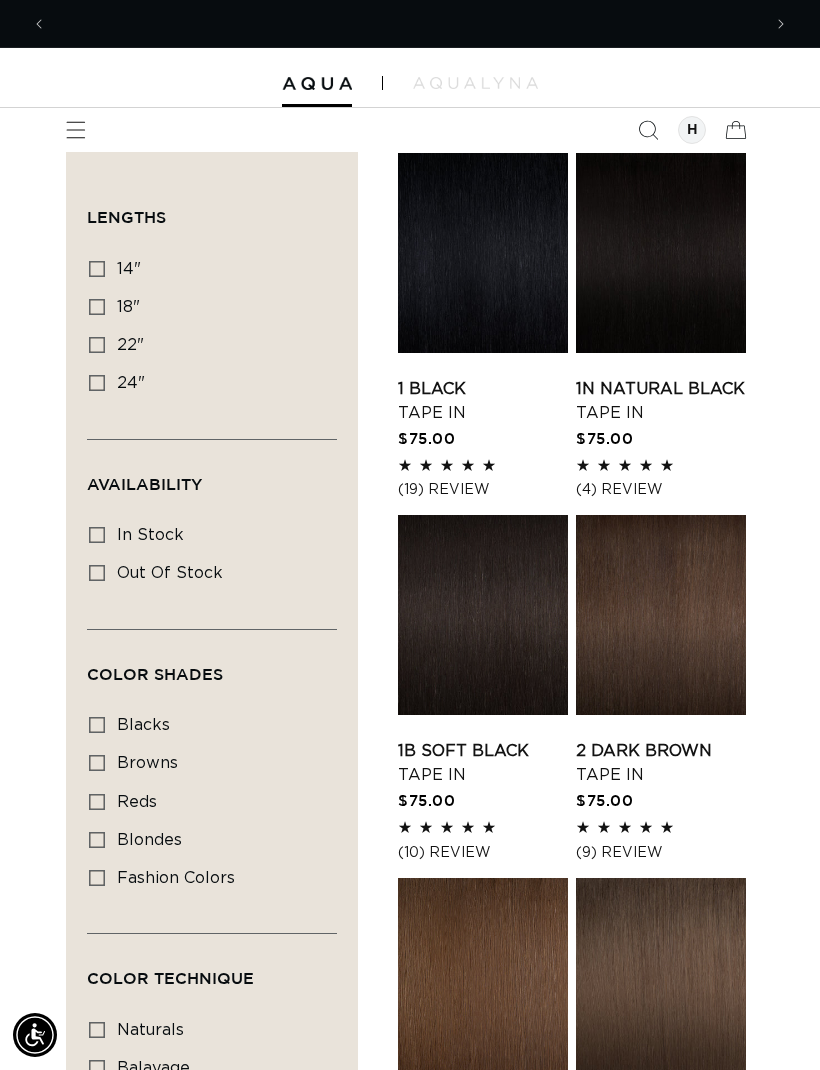 scroll, scrollTop: 0, scrollLeft: 0, axis: both 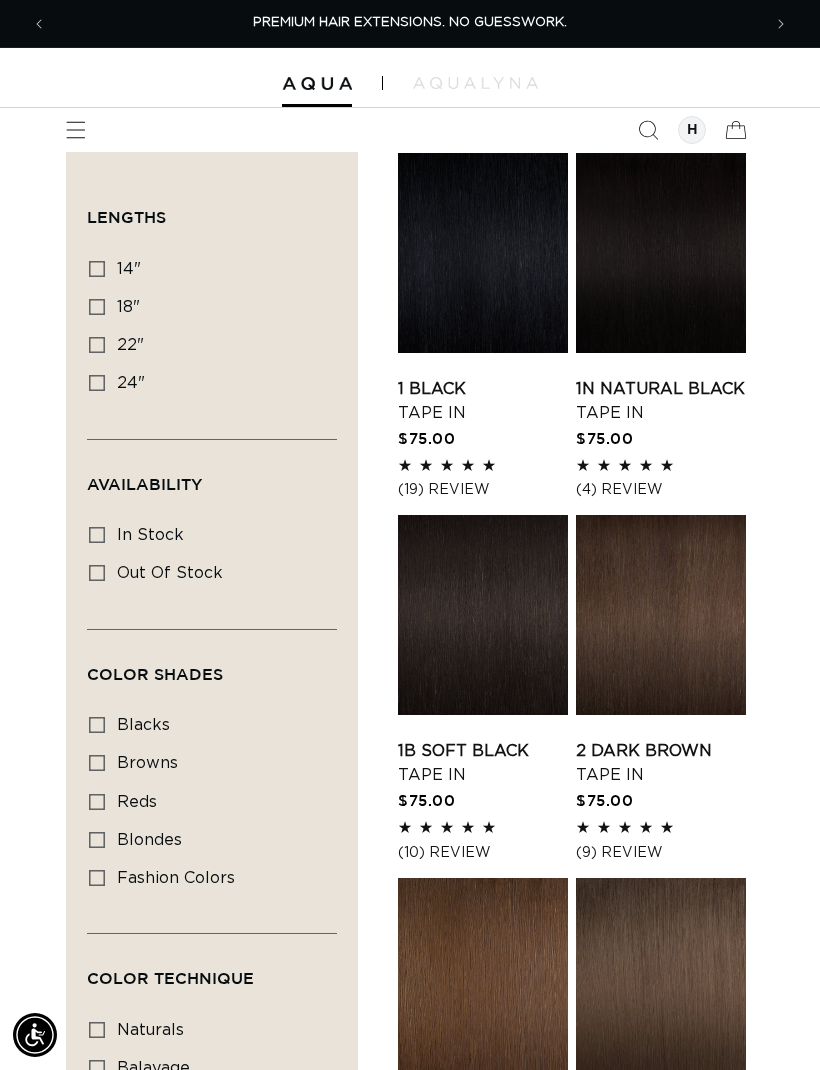 click 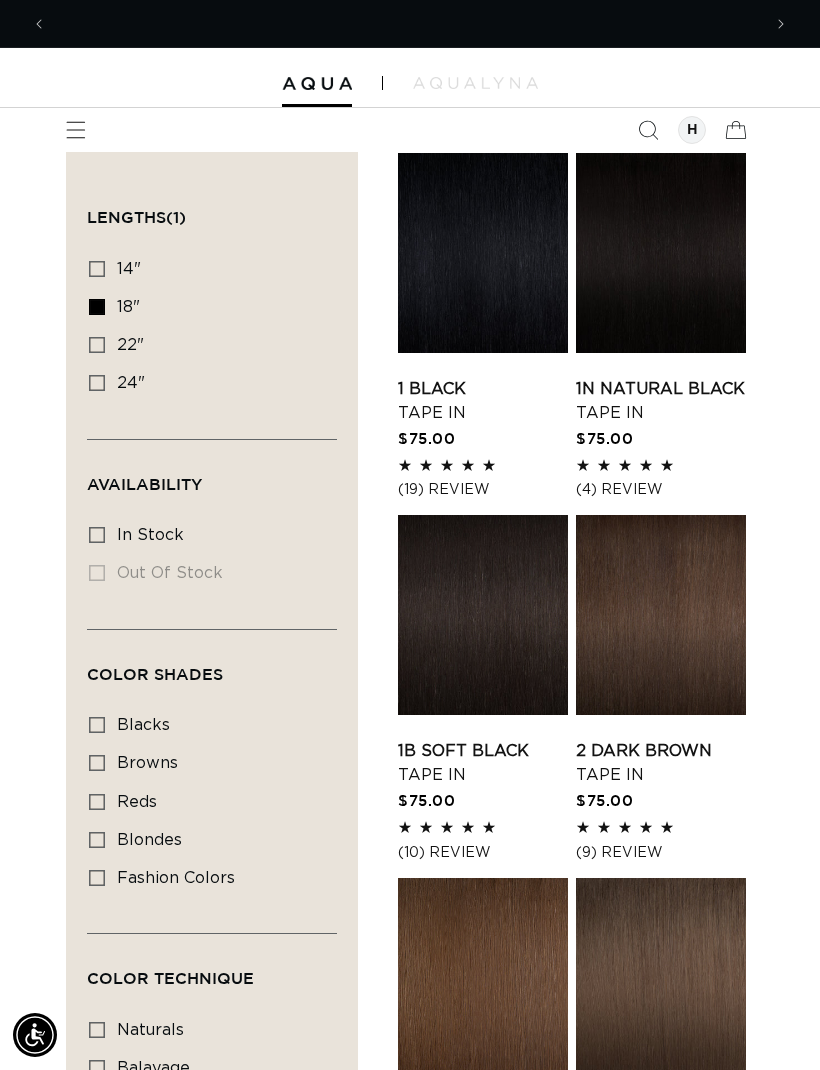 scroll, scrollTop: 0, scrollLeft: 714, axis: horizontal 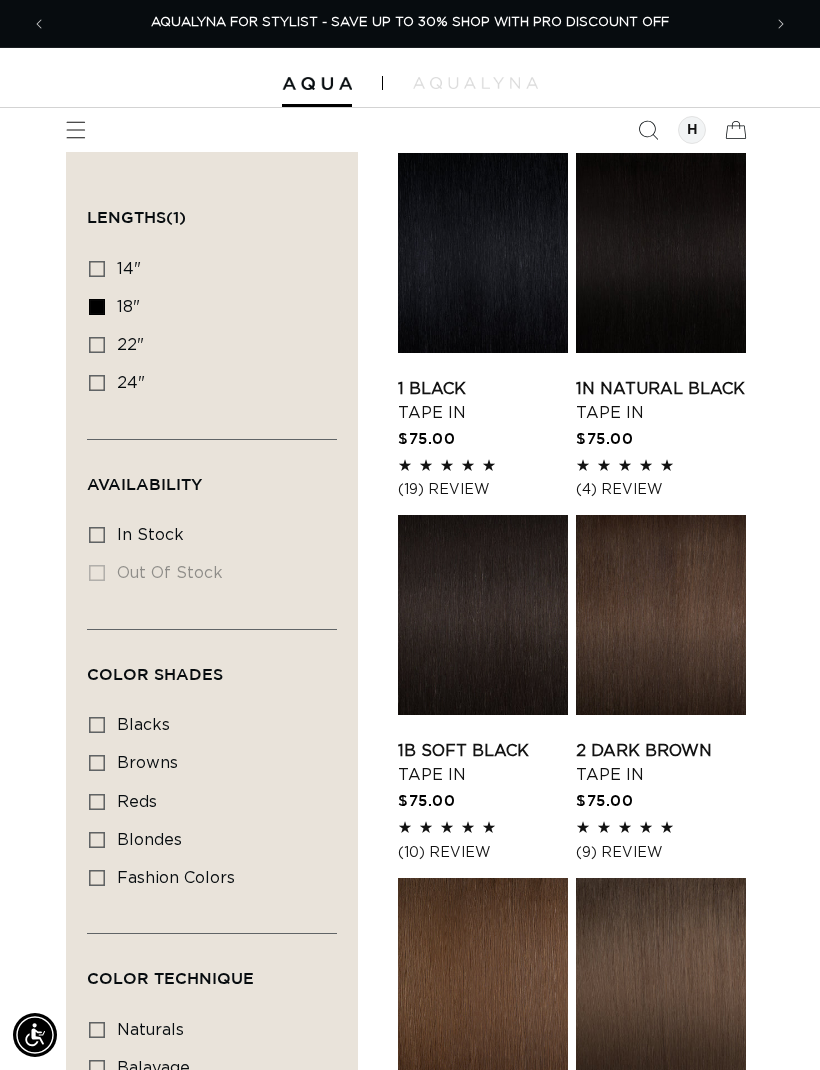 click on "18"
18" (49 products)" at bounding box center (206, 308) 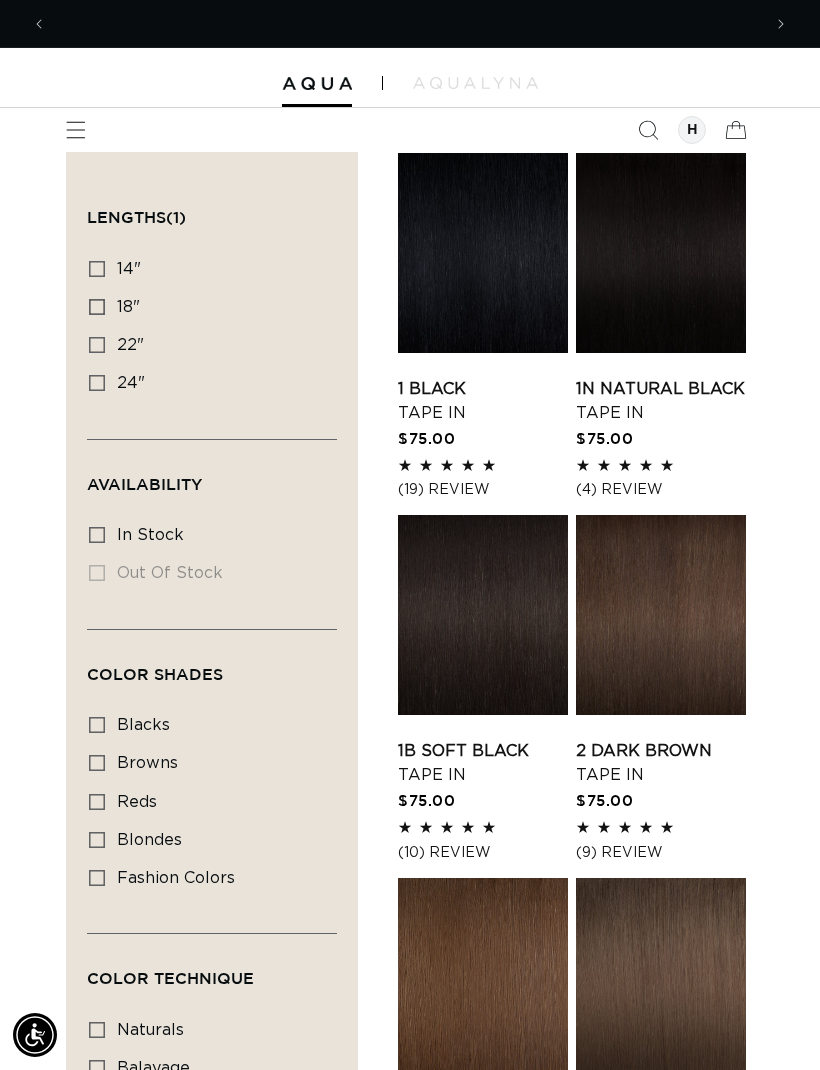 scroll, scrollTop: 0, scrollLeft: 0, axis: both 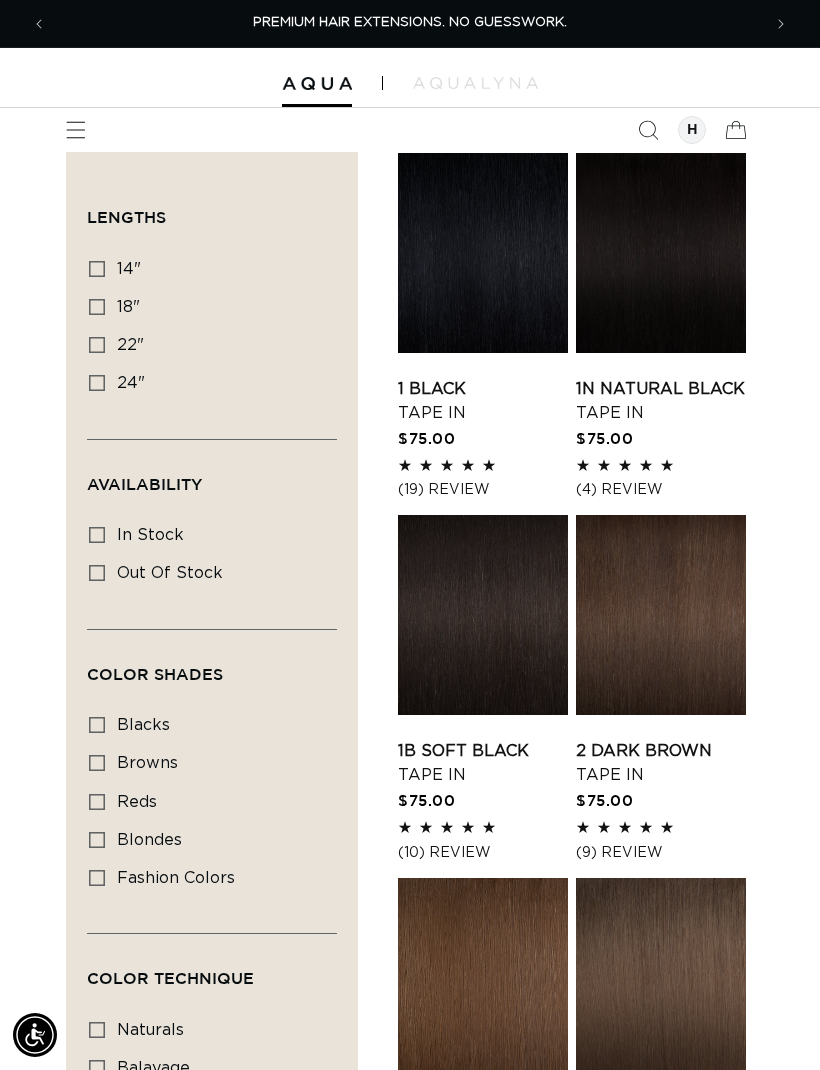 click on "22"
22" (37 products)" at bounding box center [206, 346] 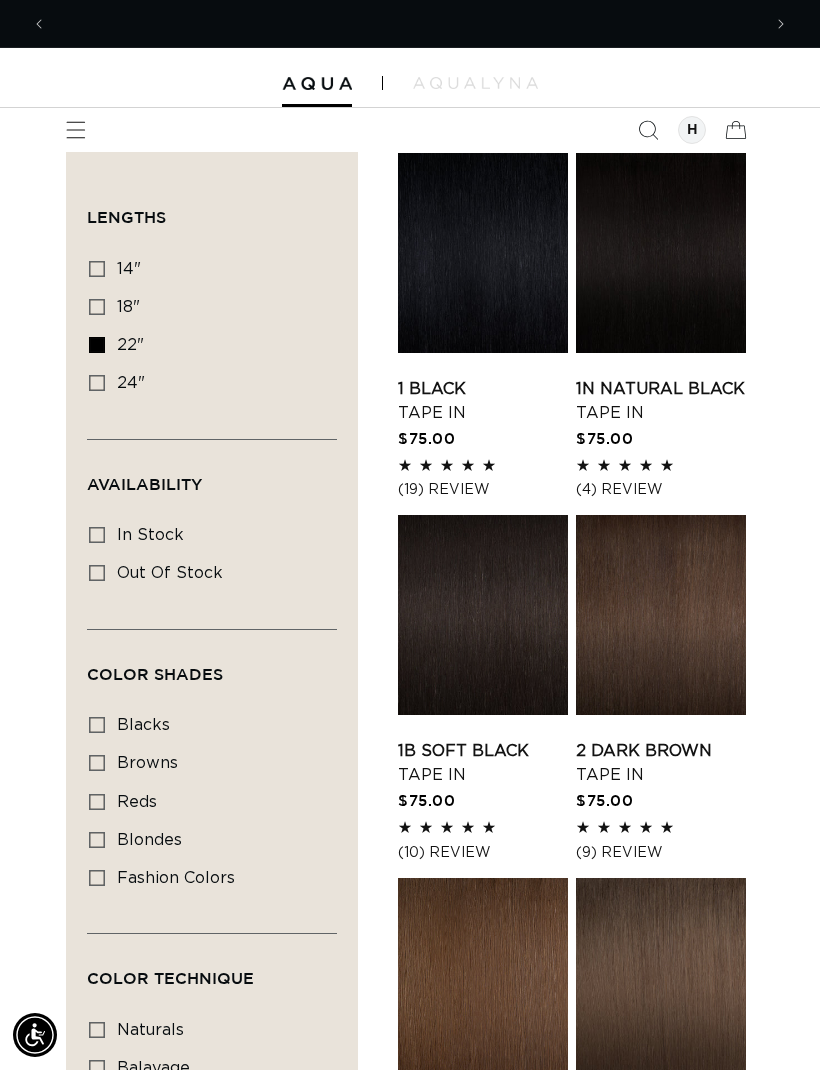 scroll, scrollTop: 0, scrollLeft: 714, axis: horizontal 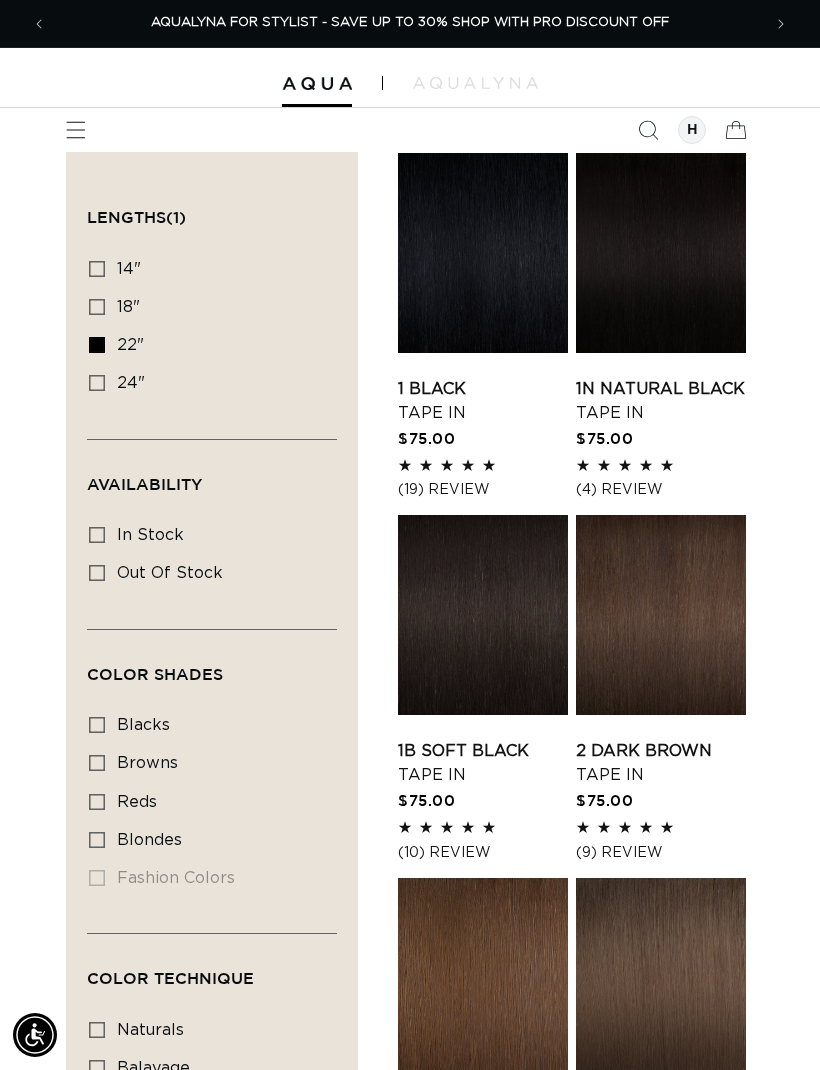 click on "22"
22" (37 products)" at bounding box center (206, 346) 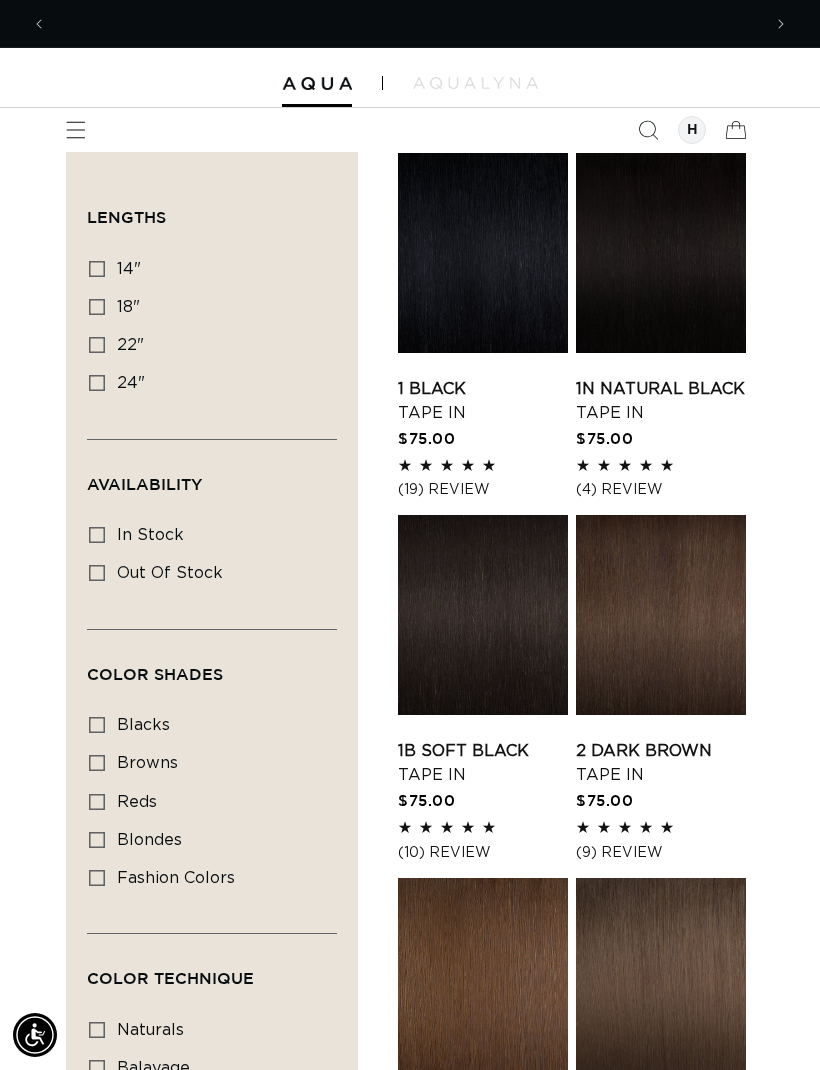 scroll, scrollTop: 0, scrollLeft: 1428, axis: horizontal 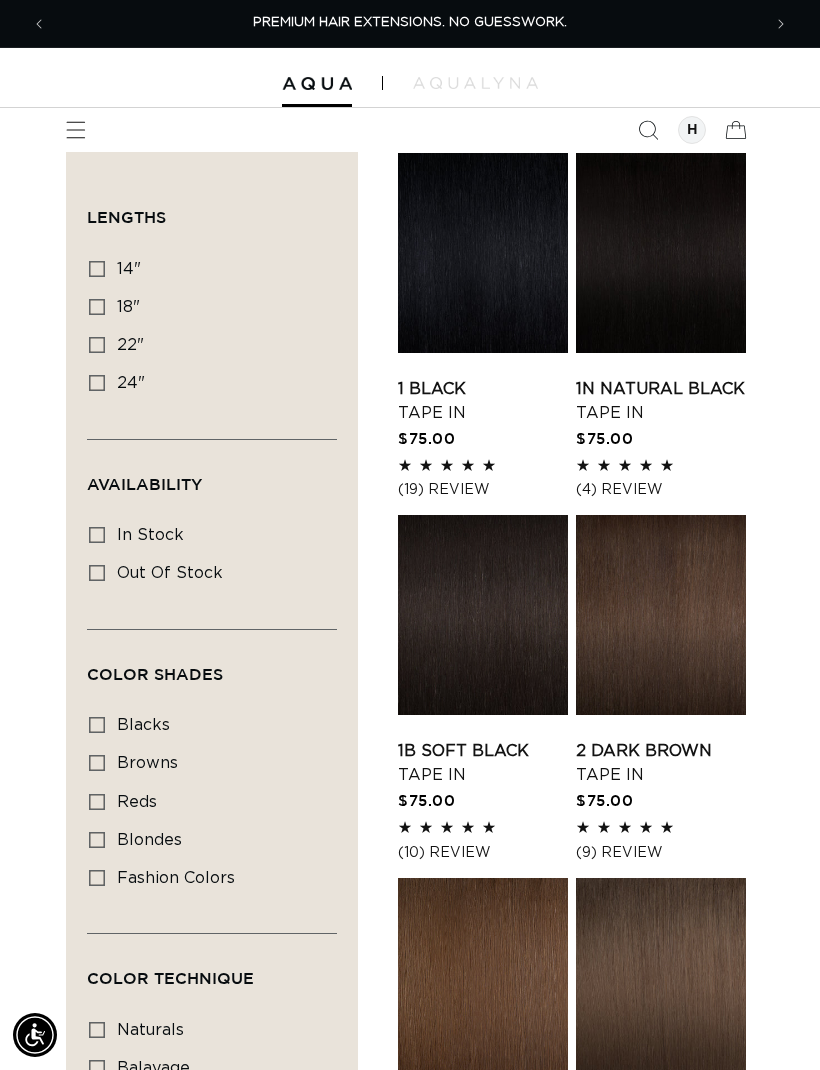 click at bounding box center [76, 130] 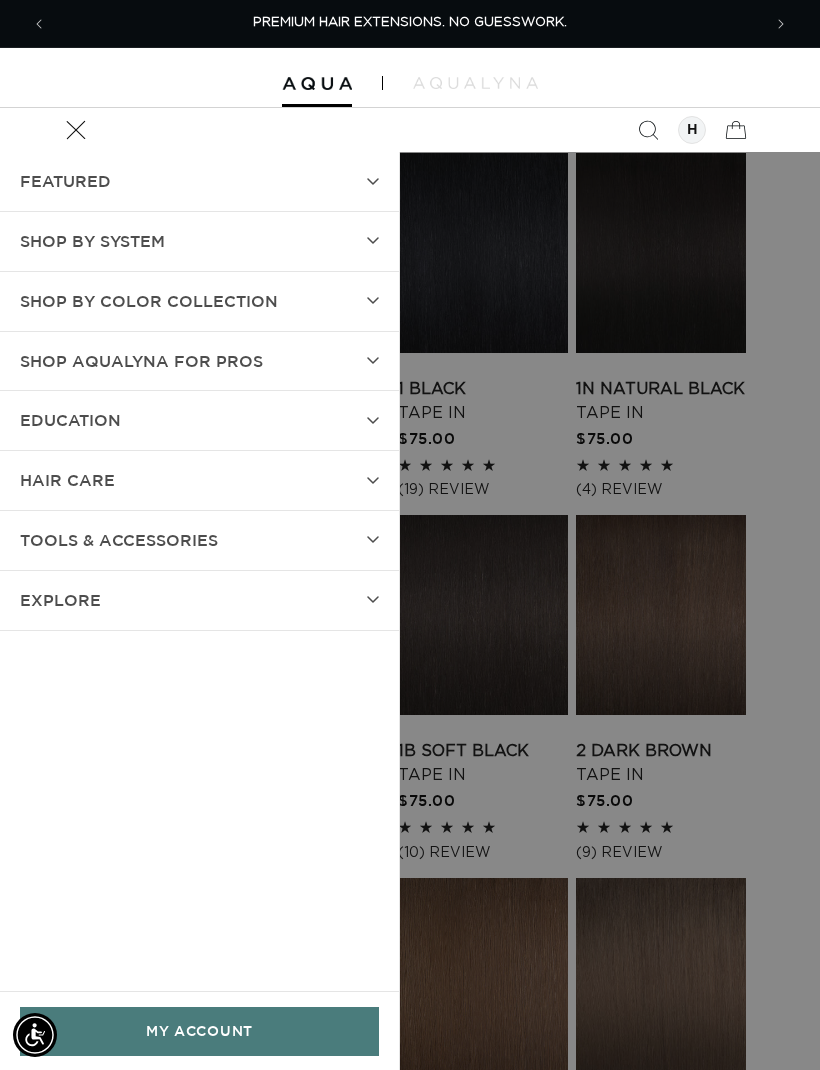 click on "SHOP BY SYSTEM" at bounding box center [199, 241] 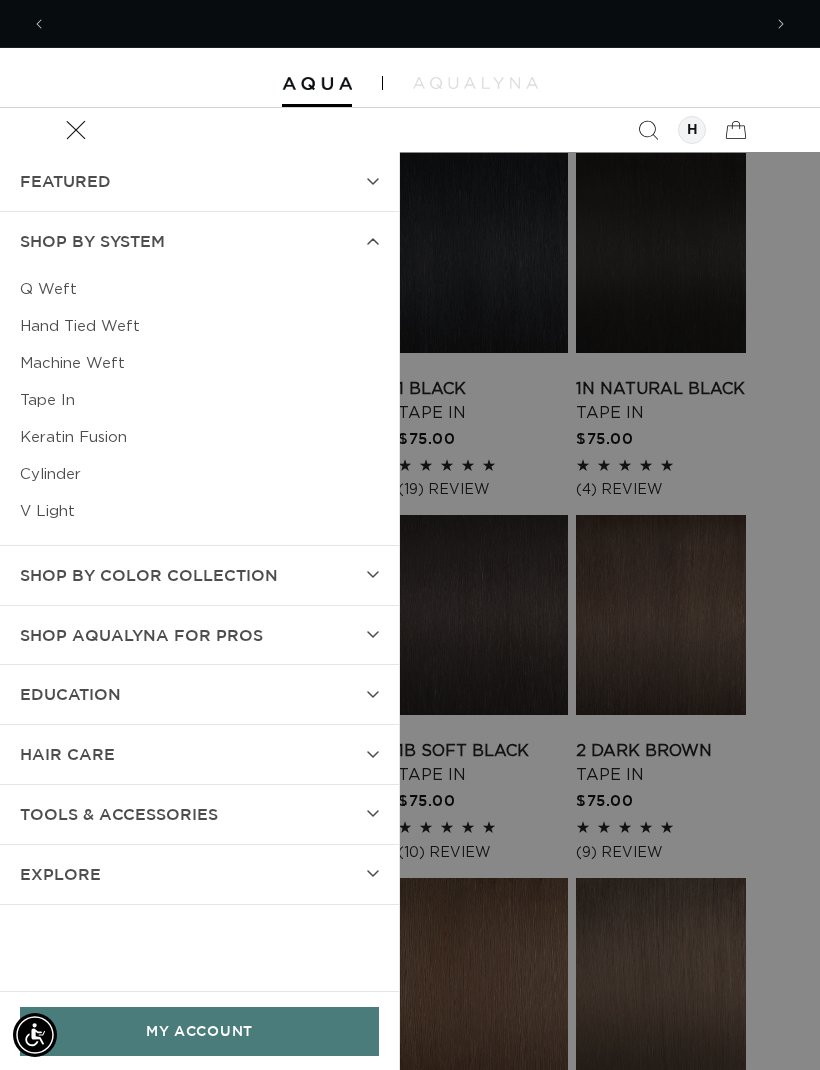 scroll, scrollTop: 0, scrollLeft: 714, axis: horizontal 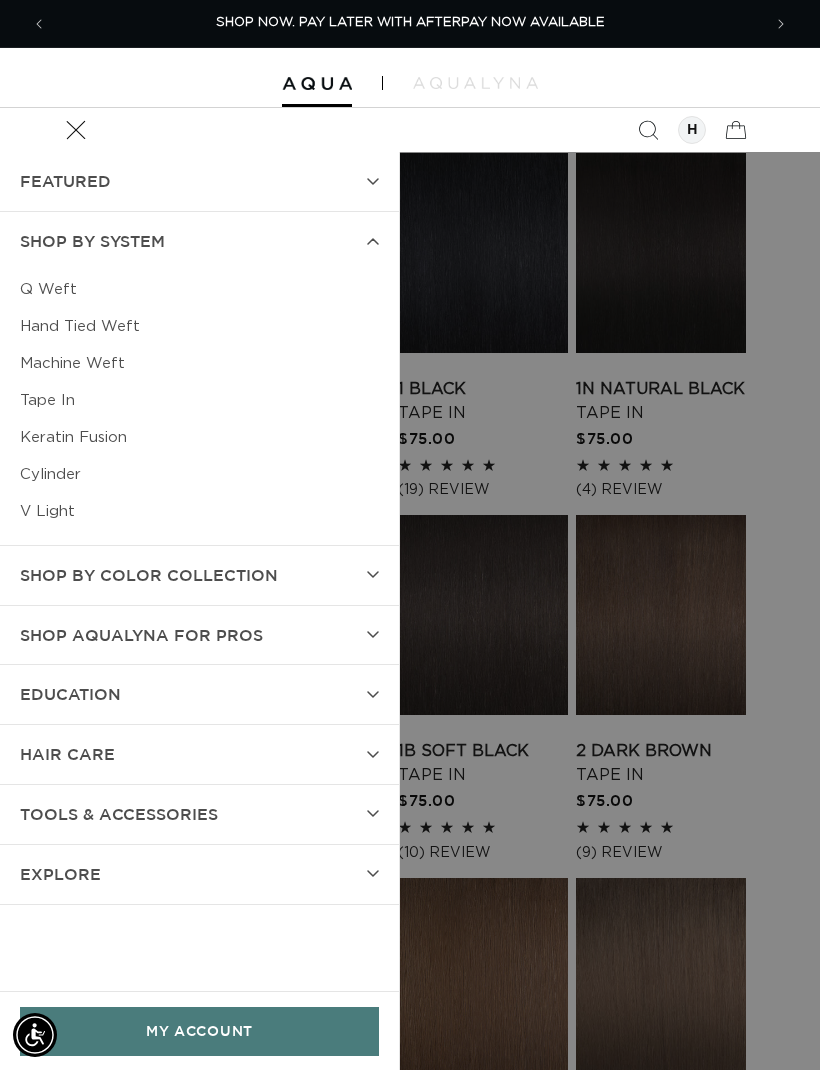 click on "Keratin Fusion" at bounding box center (199, 437) 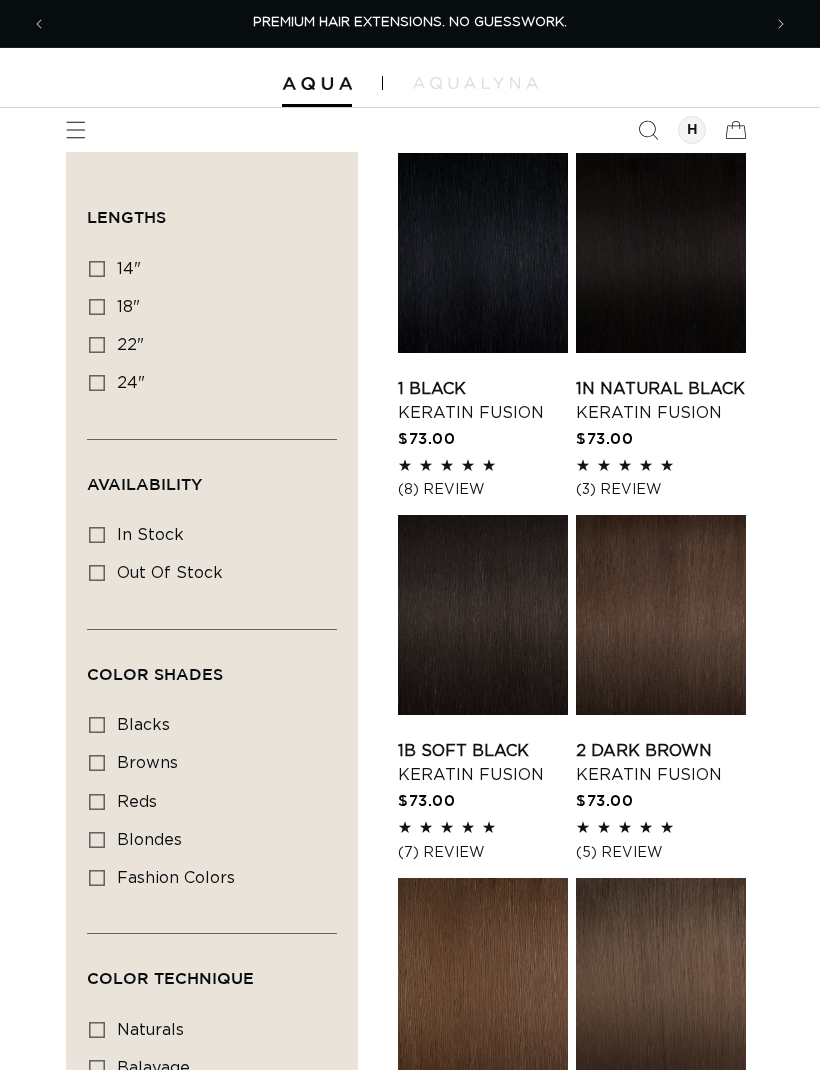 scroll, scrollTop: 27, scrollLeft: 0, axis: vertical 